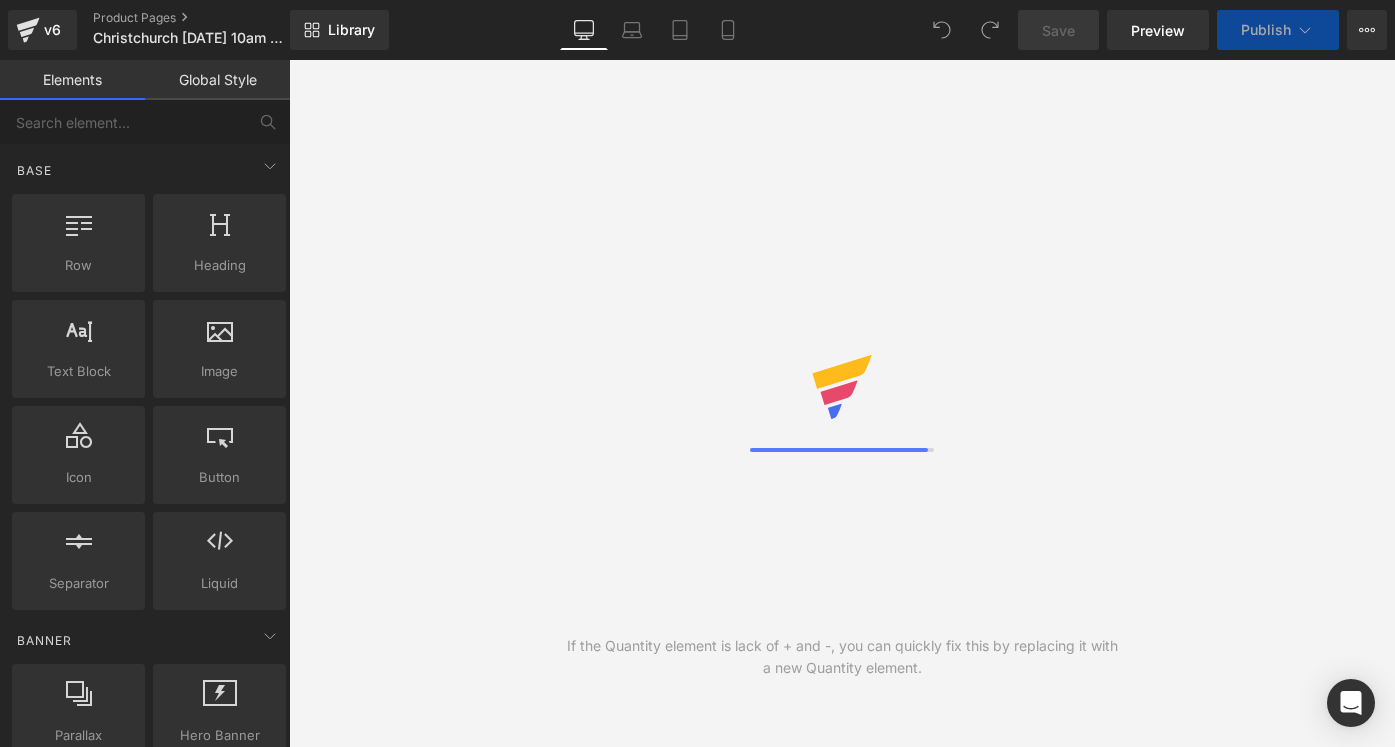 scroll, scrollTop: 0, scrollLeft: 0, axis: both 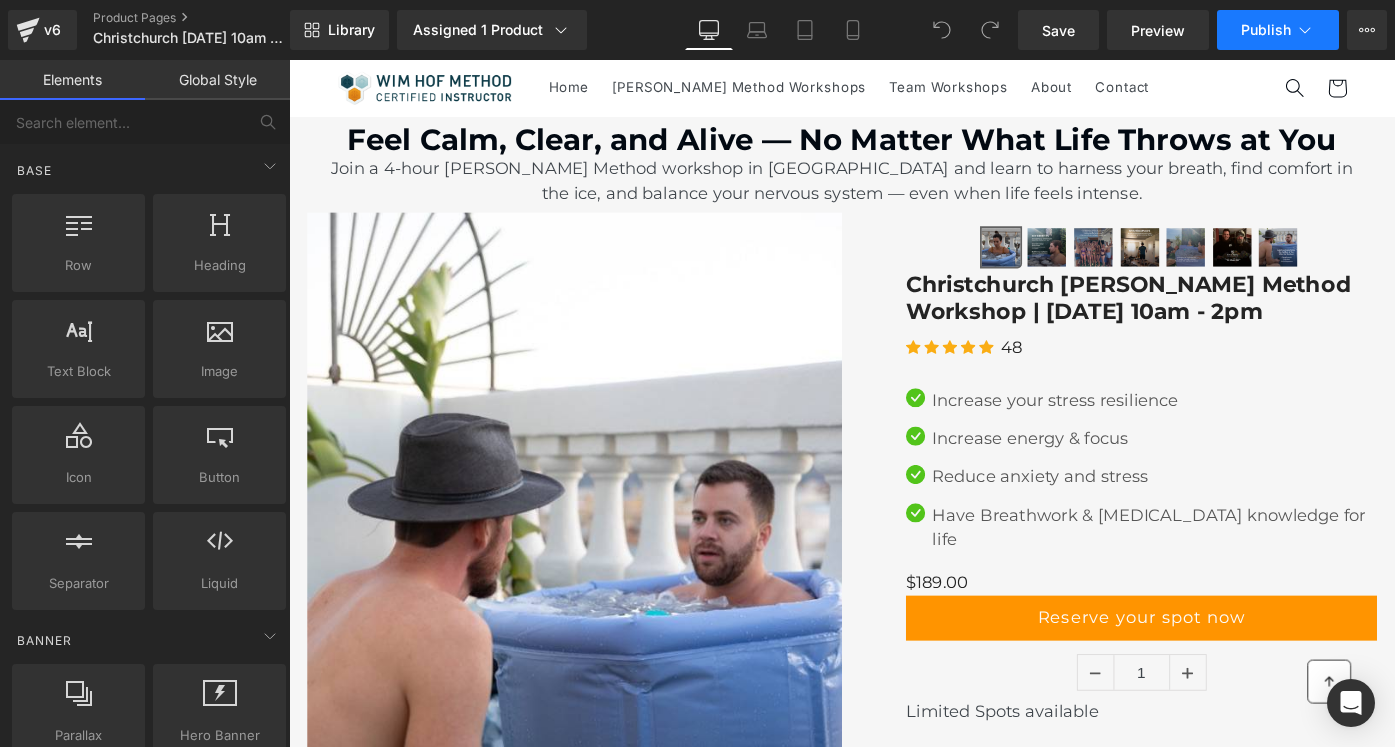 click on "Publish" at bounding box center (1266, 30) 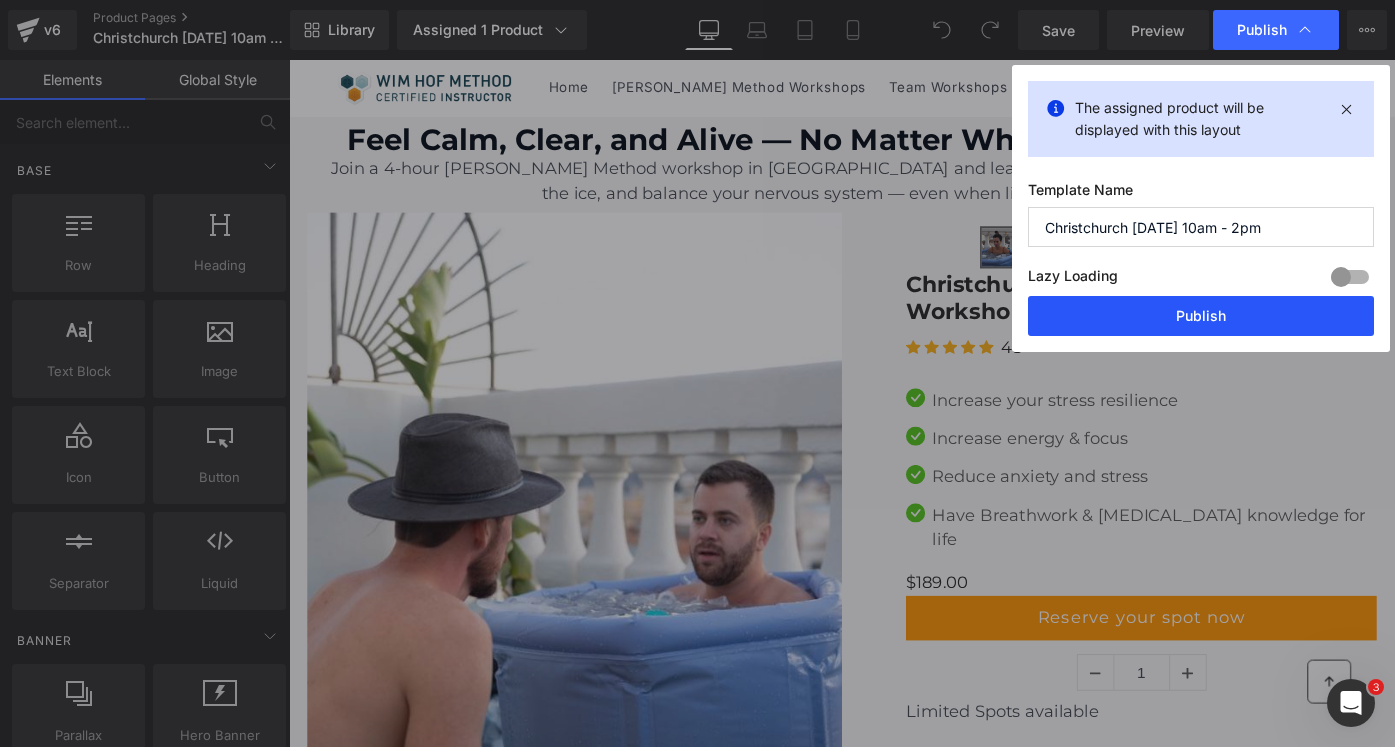 scroll, scrollTop: 0, scrollLeft: 0, axis: both 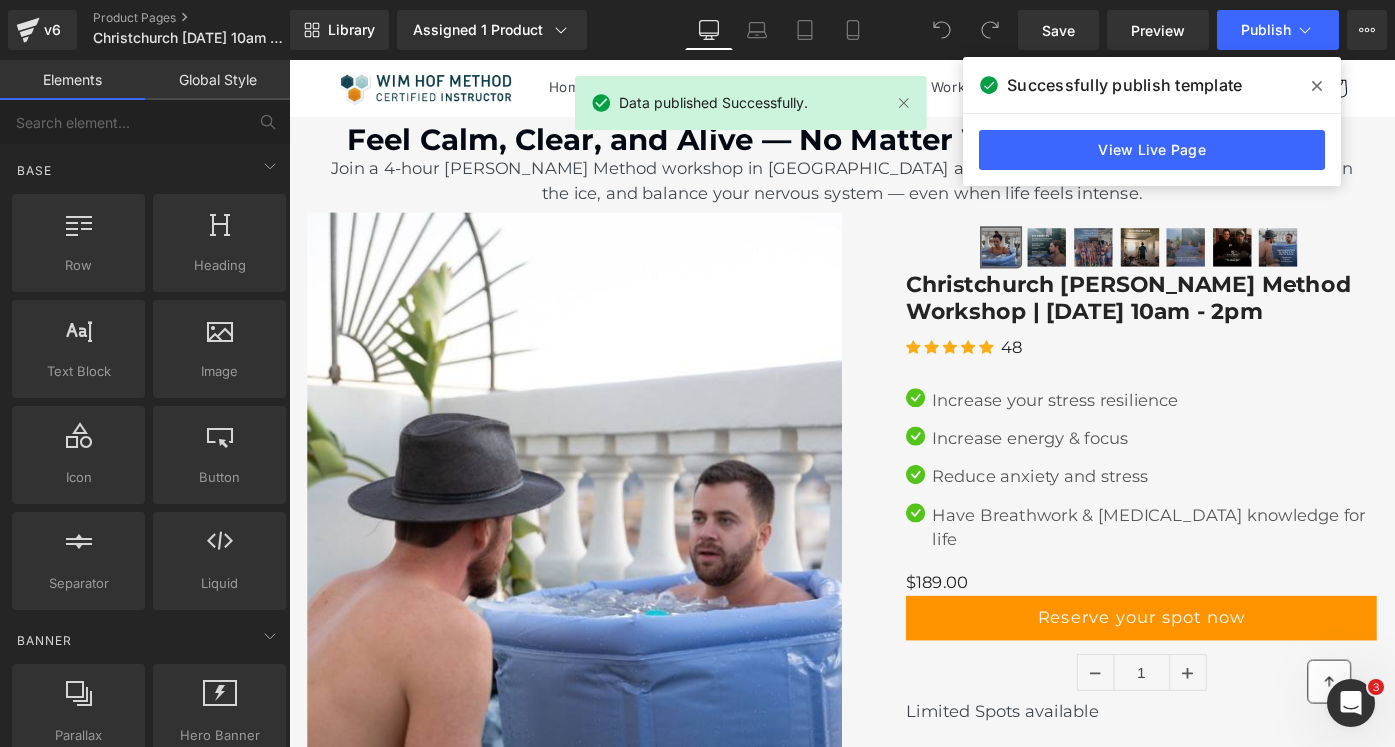 click 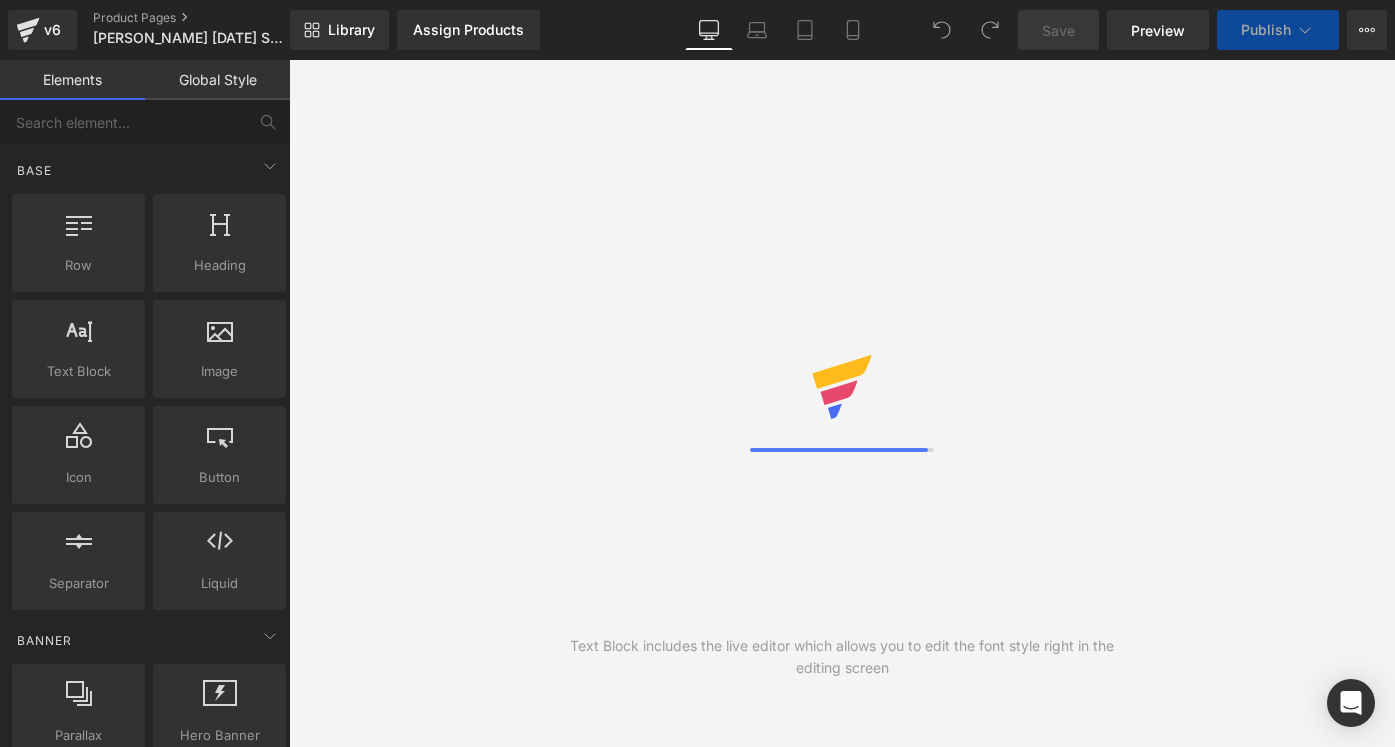 scroll, scrollTop: 0, scrollLeft: 0, axis: both 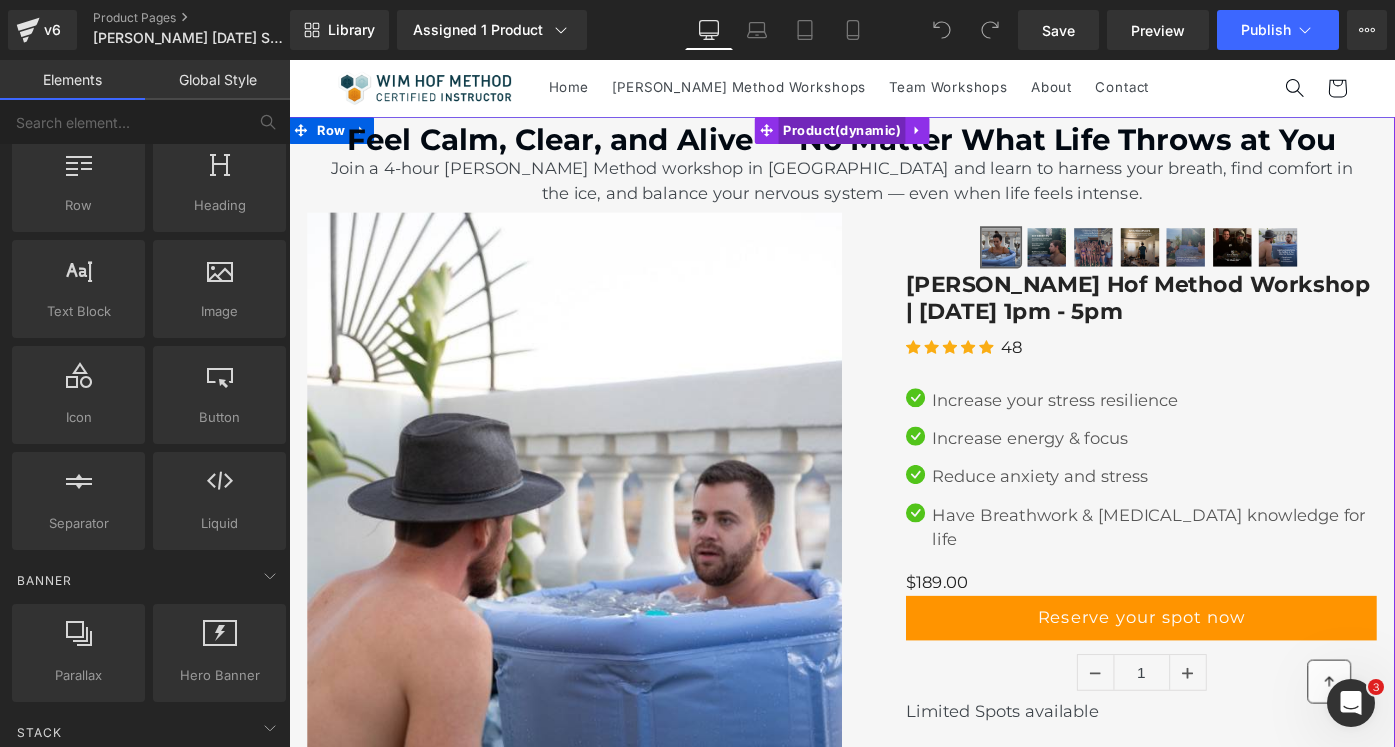 click on "Product" at bounding box center [894, 137] 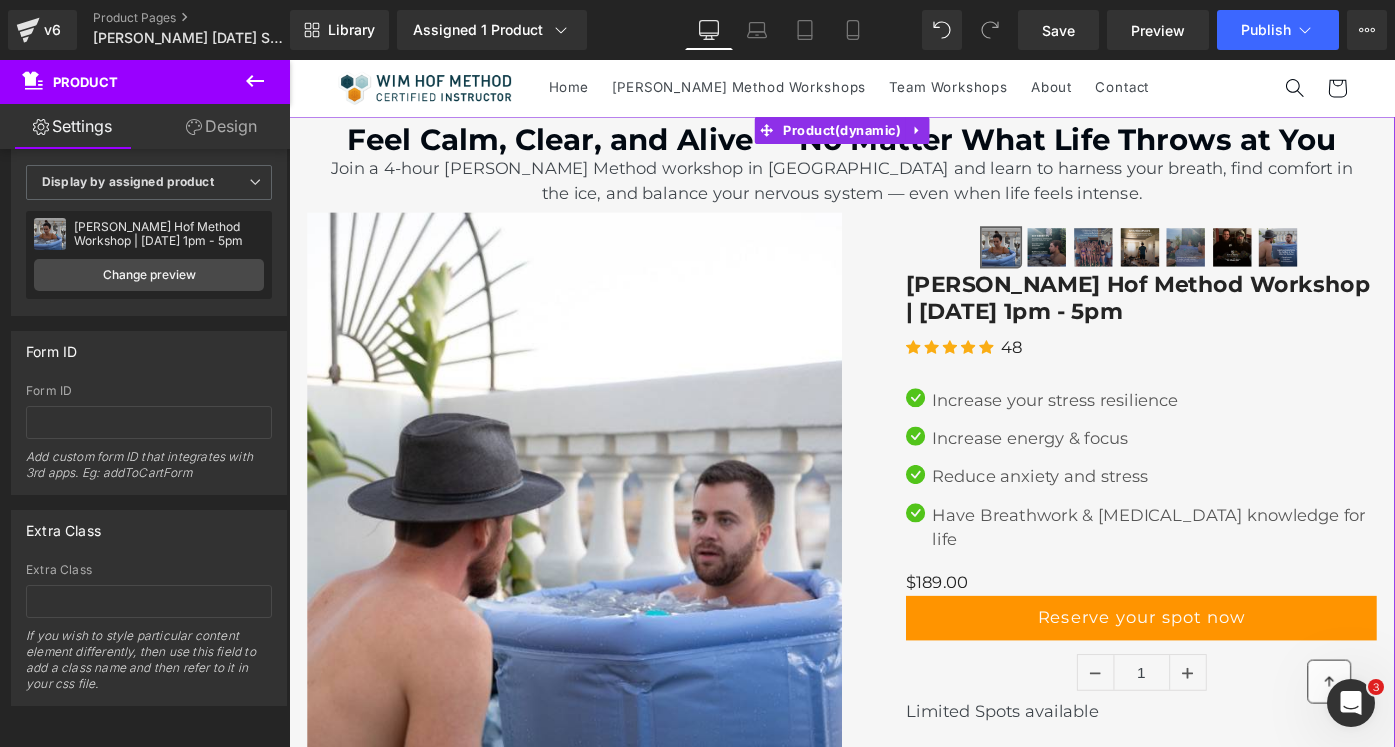 scroll, scrollTop: 0, scrollLeft: 0, axis: both 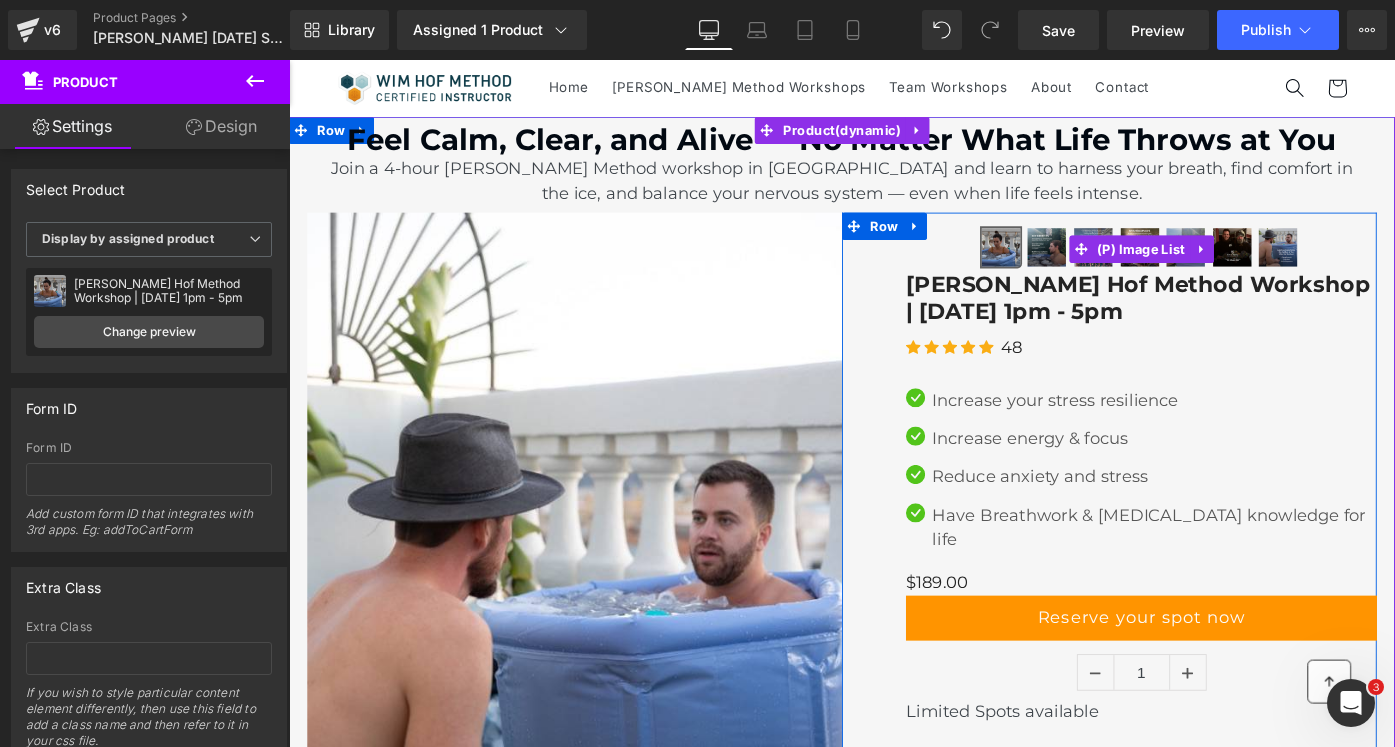 click at bounding box center [1221, 267] 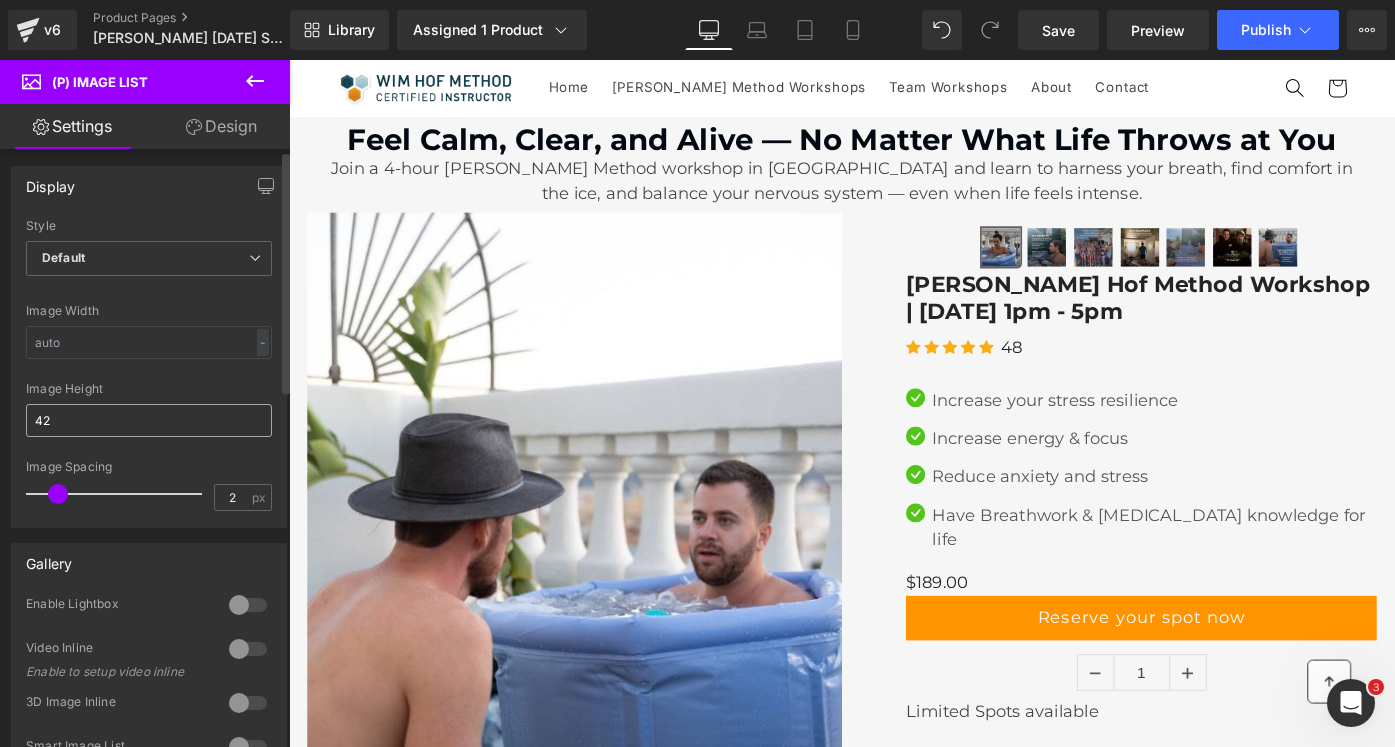 scroll, scrollTop: 0, scrollLeft: 0, axis: both 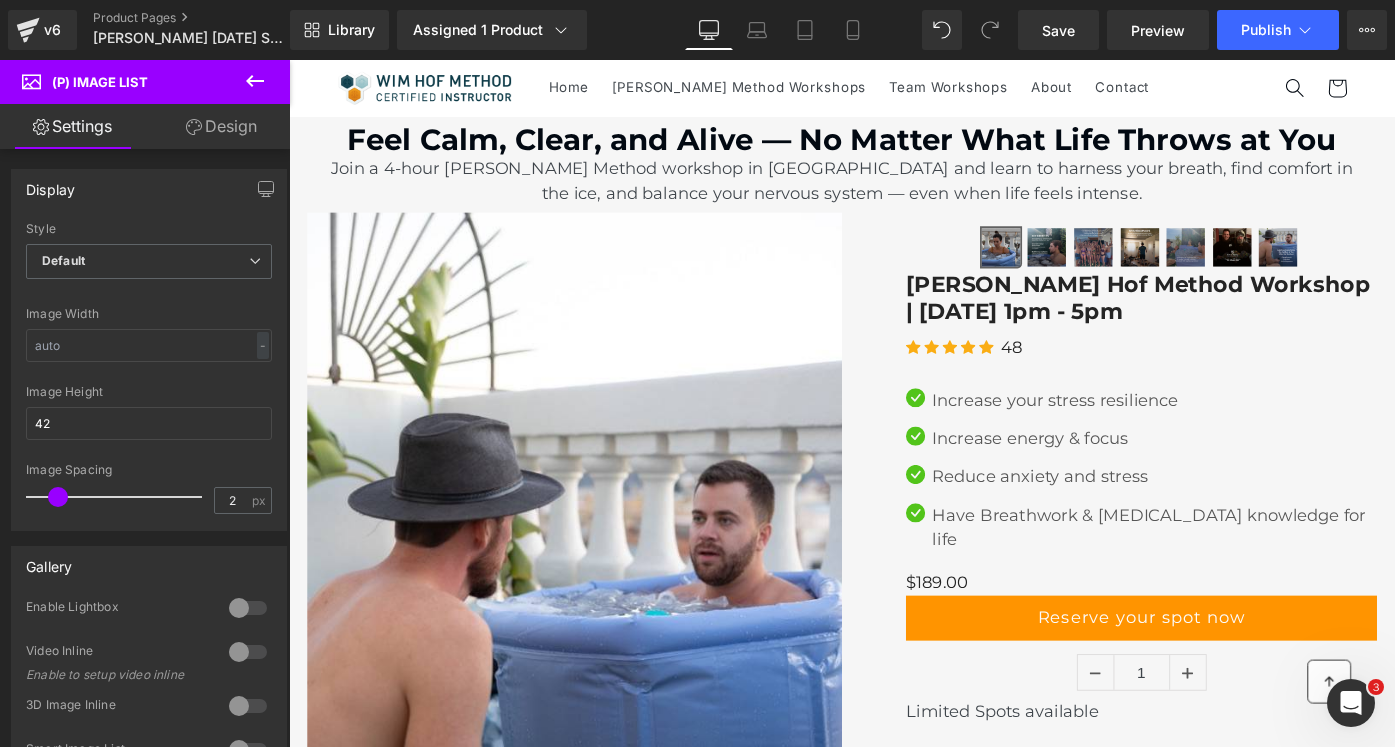 click 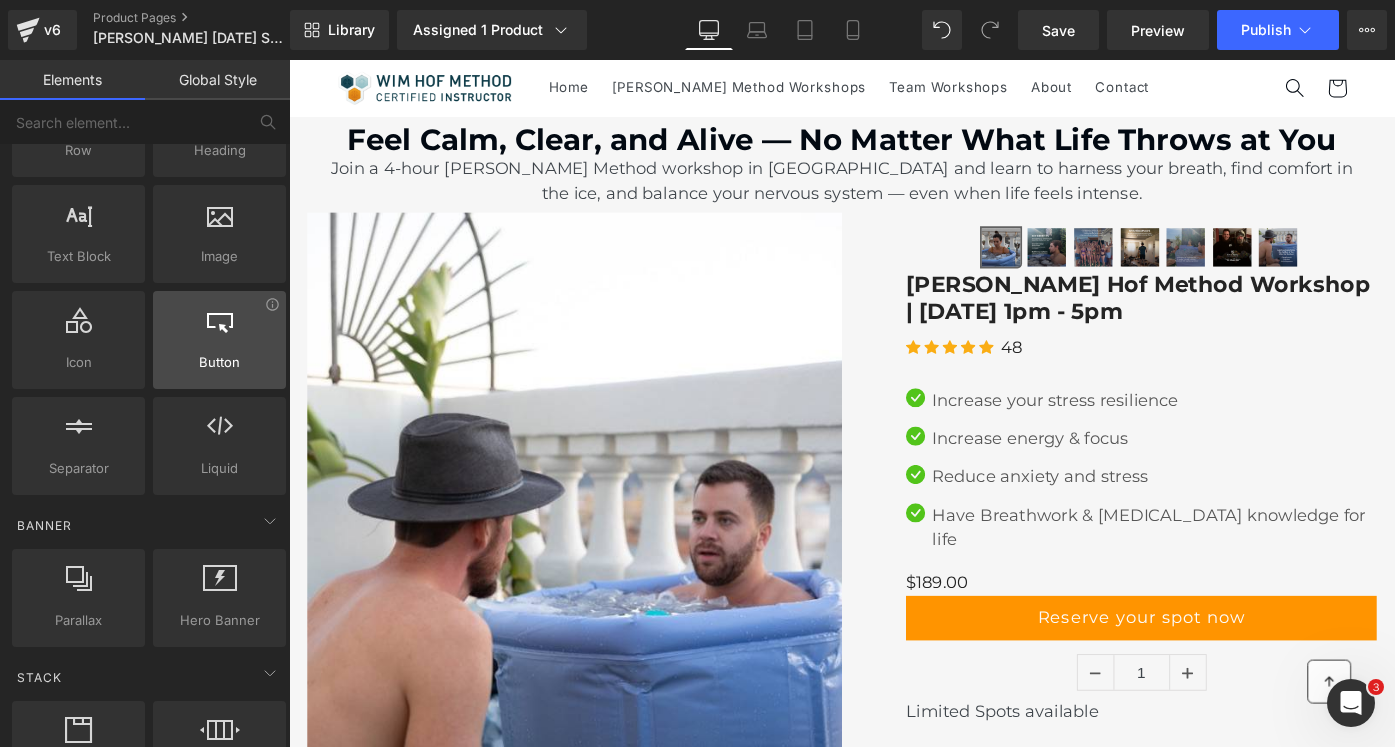 scroll, scrollTop: 117, scrollLeft: 0, axis: vertical 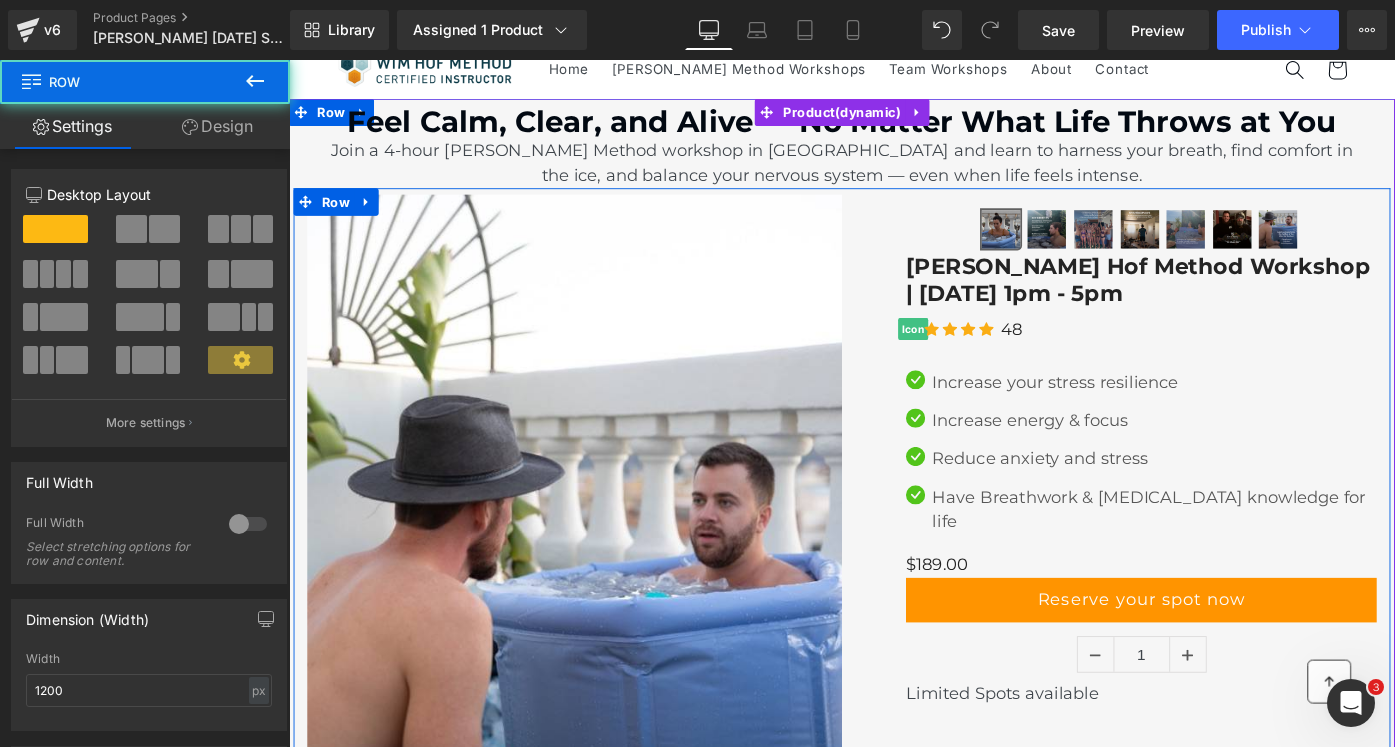 click on "‹" at bounding box center [1186, 736] 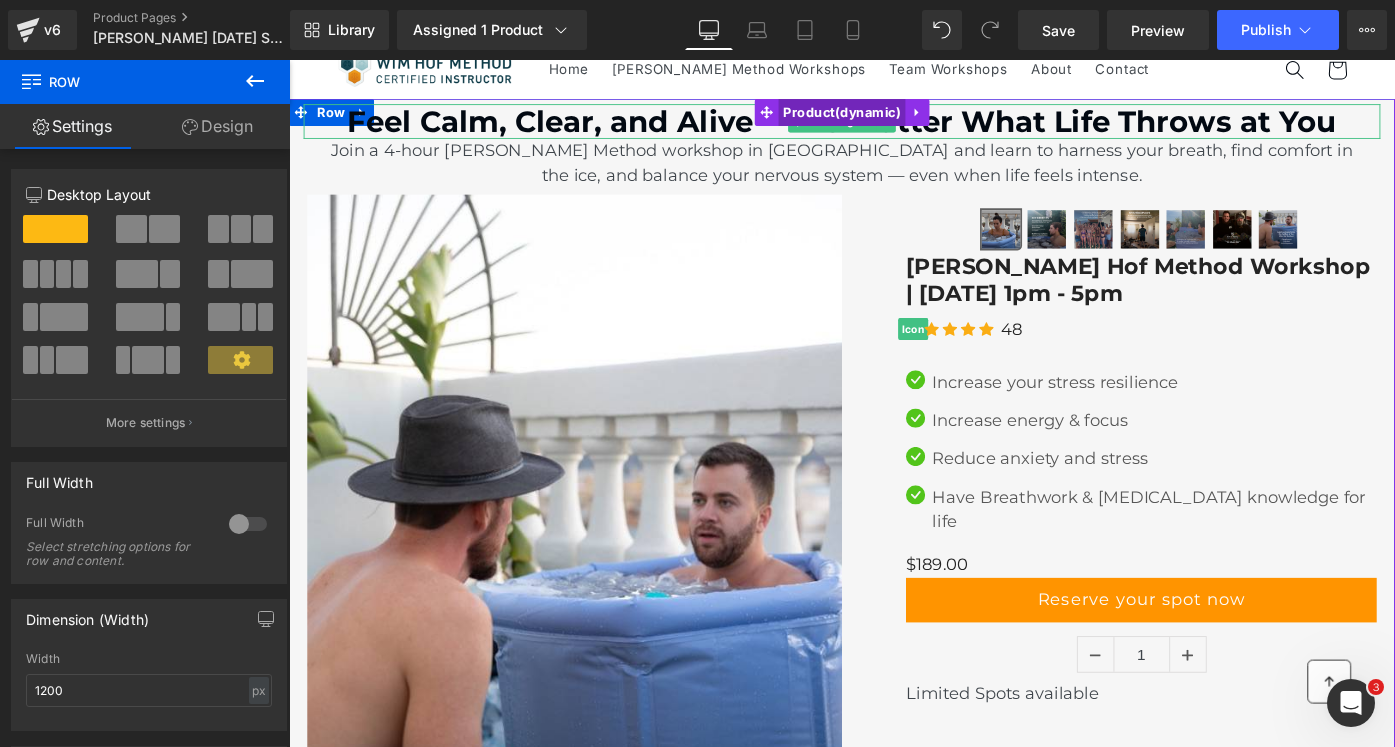 click on "Product" at bounding box center [894, 117] 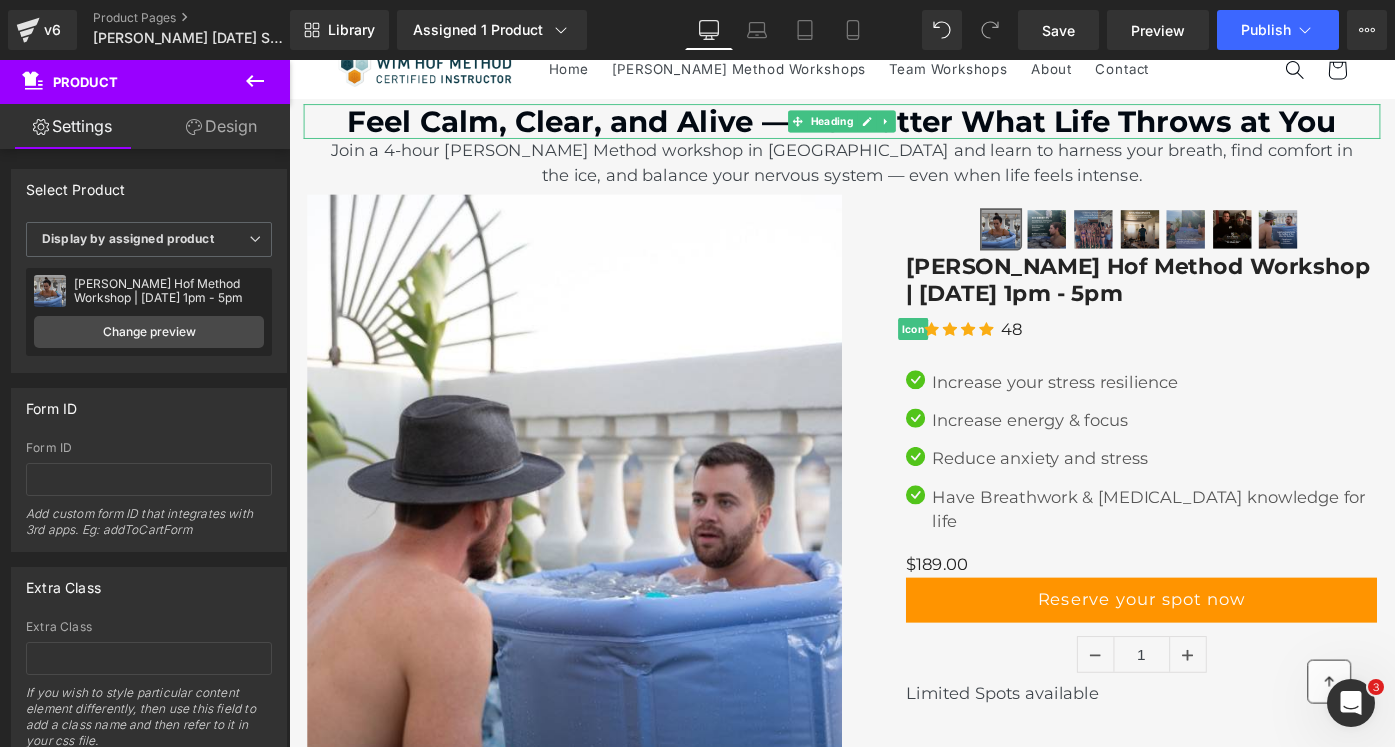 click 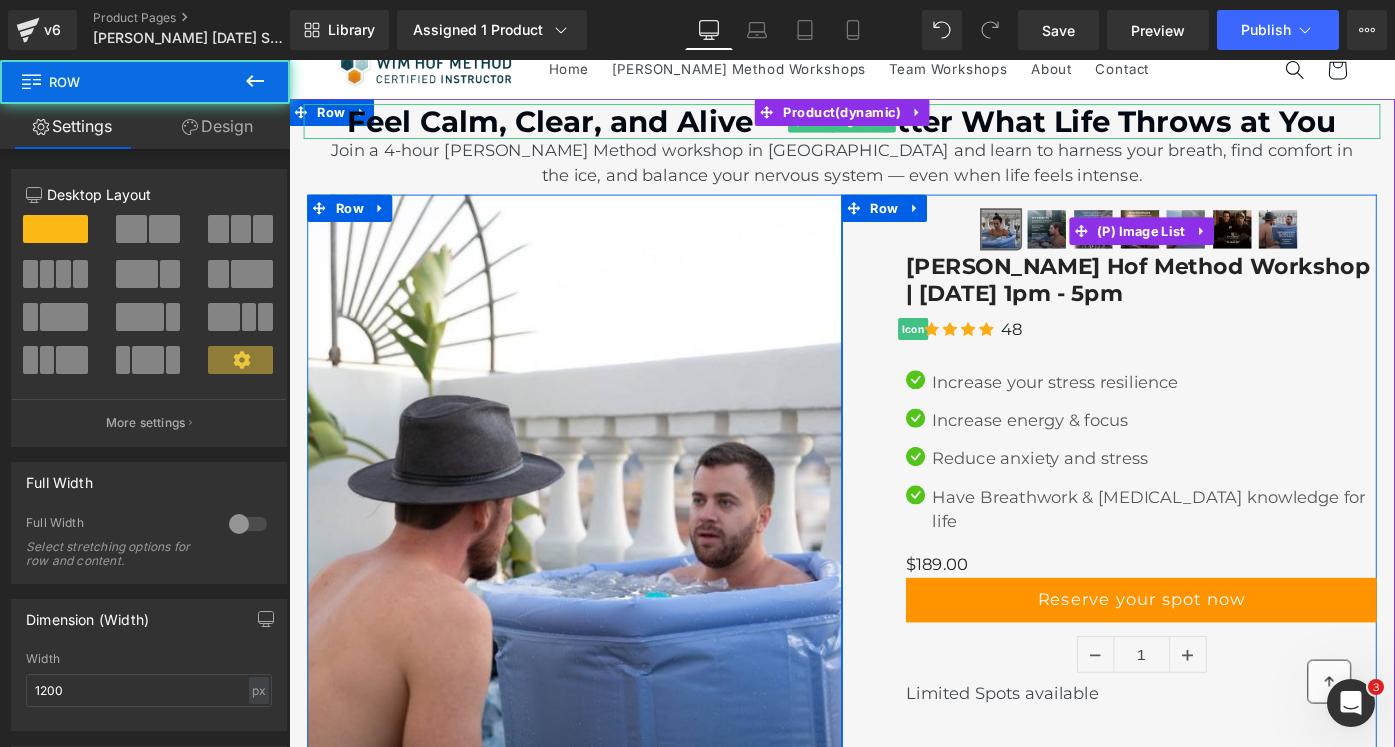 click on "‹" at bounding box center [1186, 736] 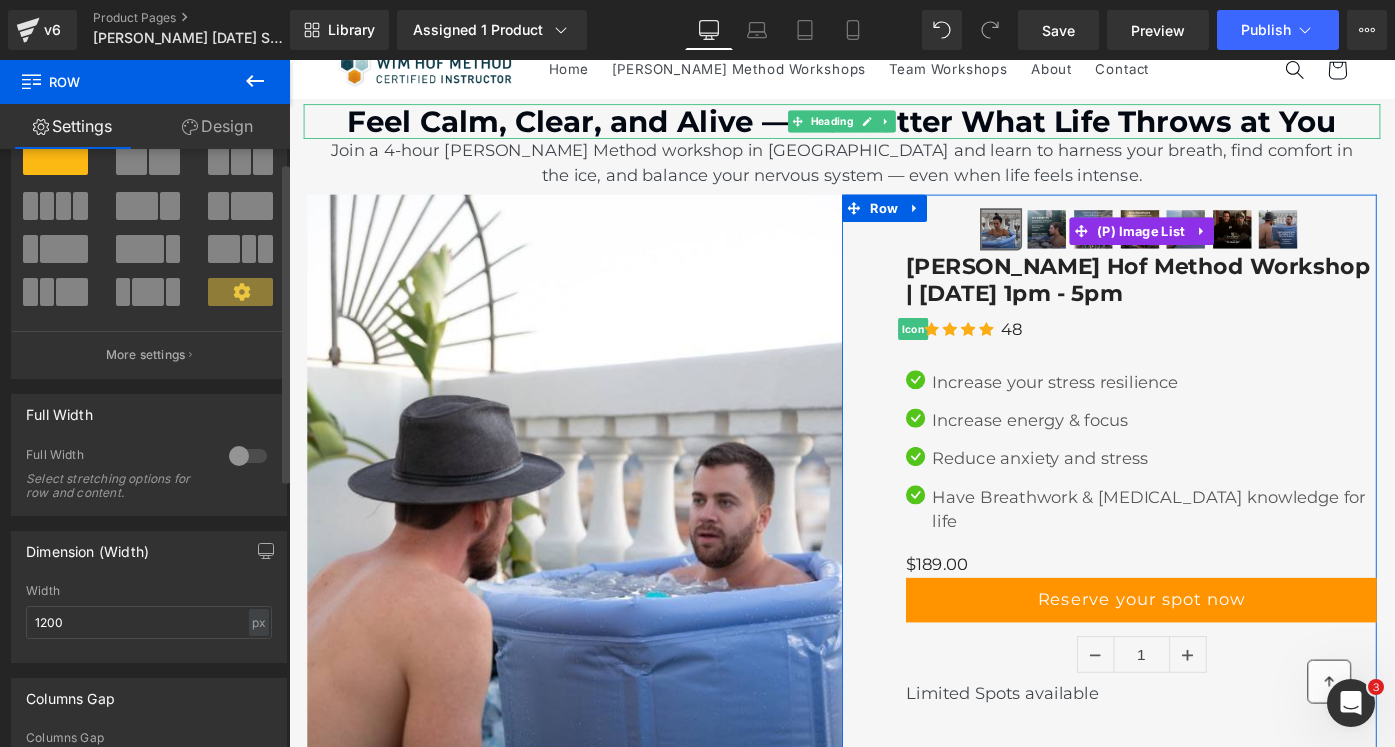 scroll, scrollTop: 0, scrollLeft: 0, axis: both 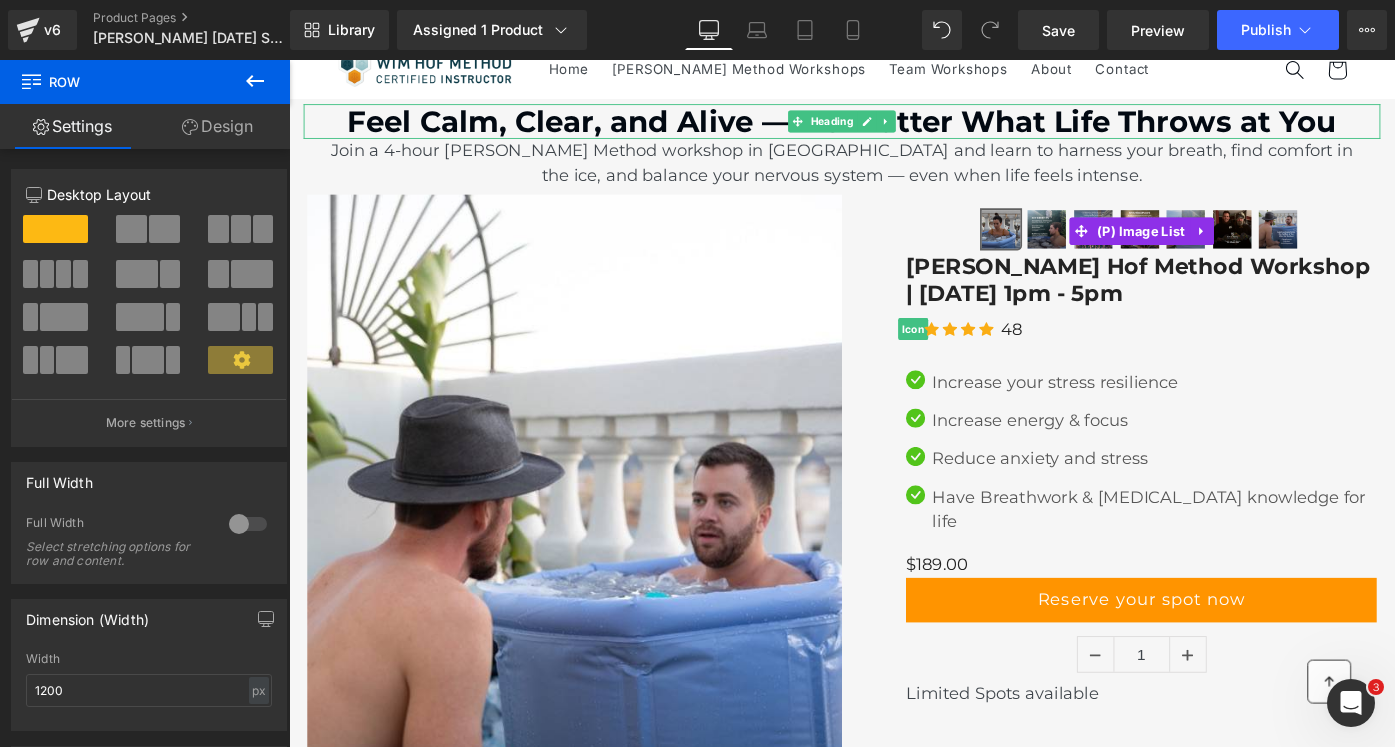click 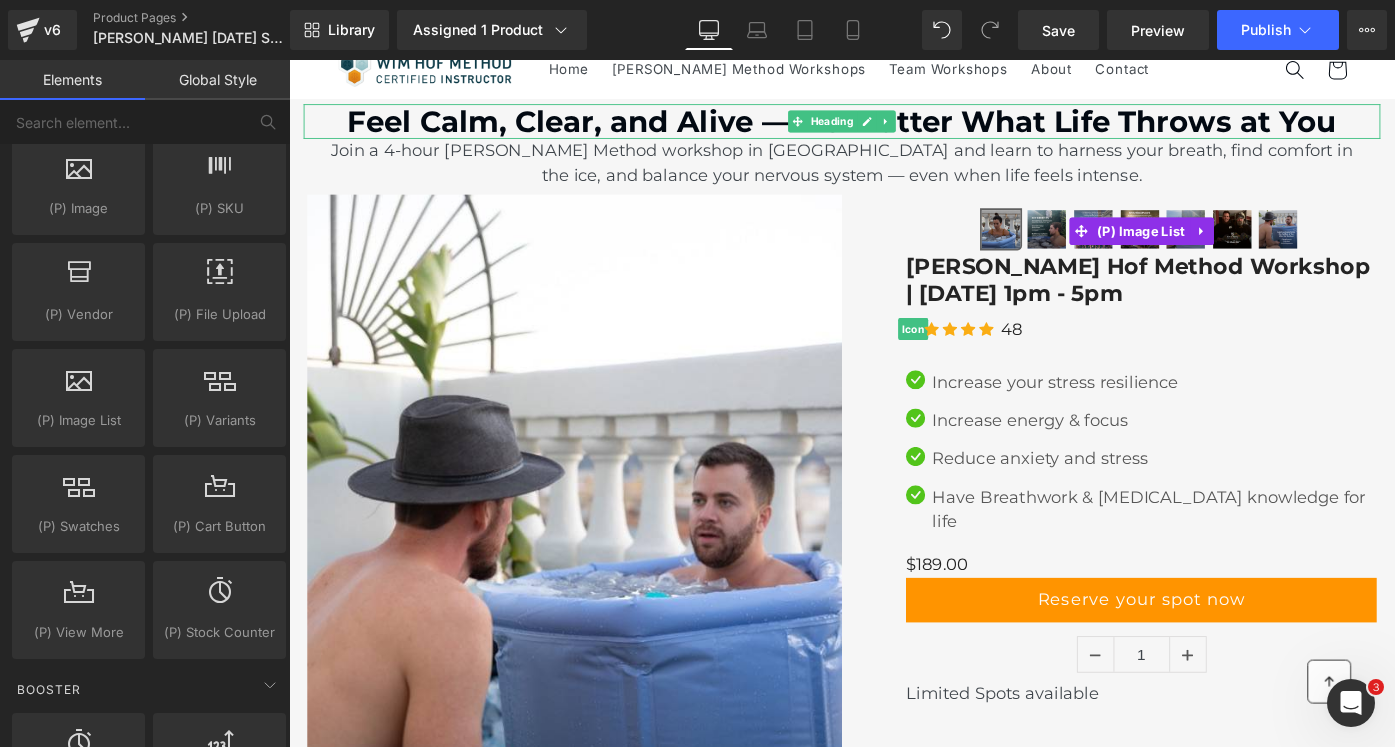 scroll, scrollTop: 2188, scrollLeft: 0, axis: vertical 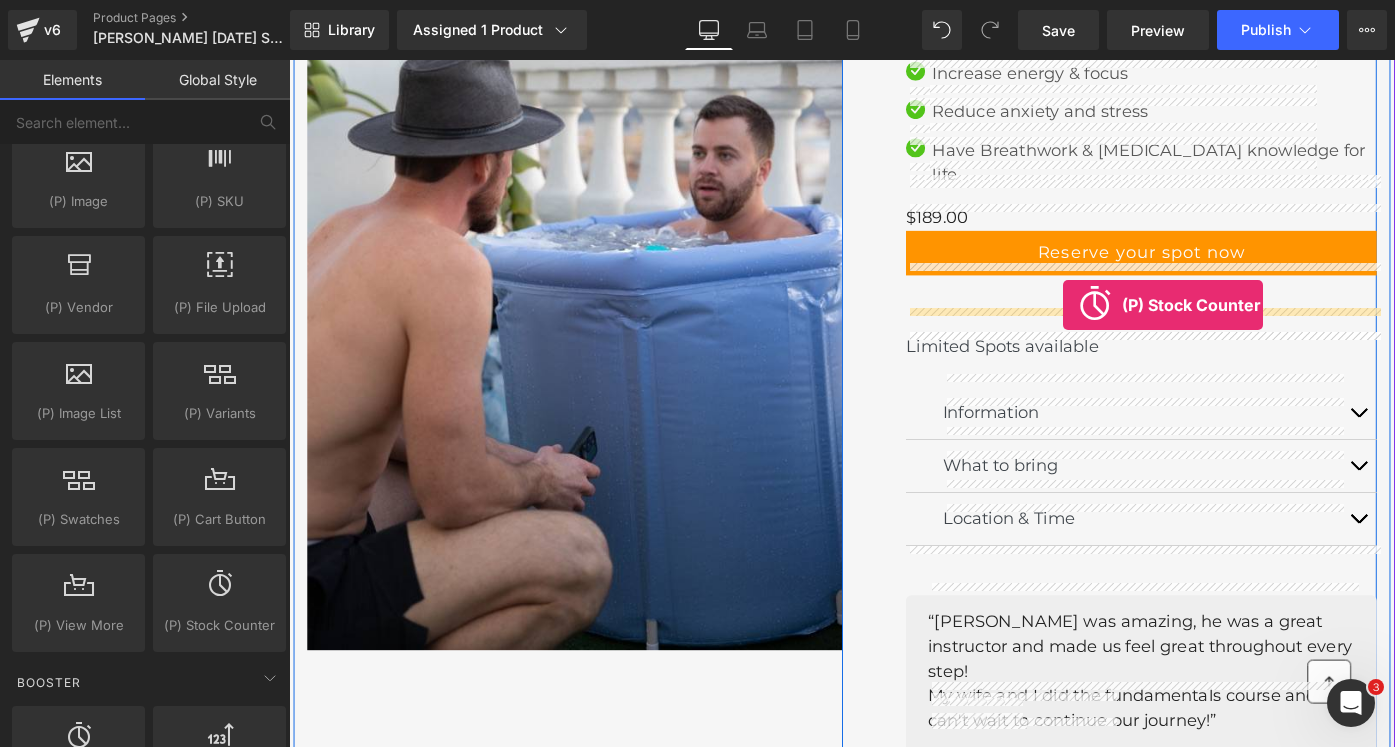 drag, startPoint x: 495, startPoint y: 643, endPoint x: 1136, endPoint y: 328, distance: 714.21704 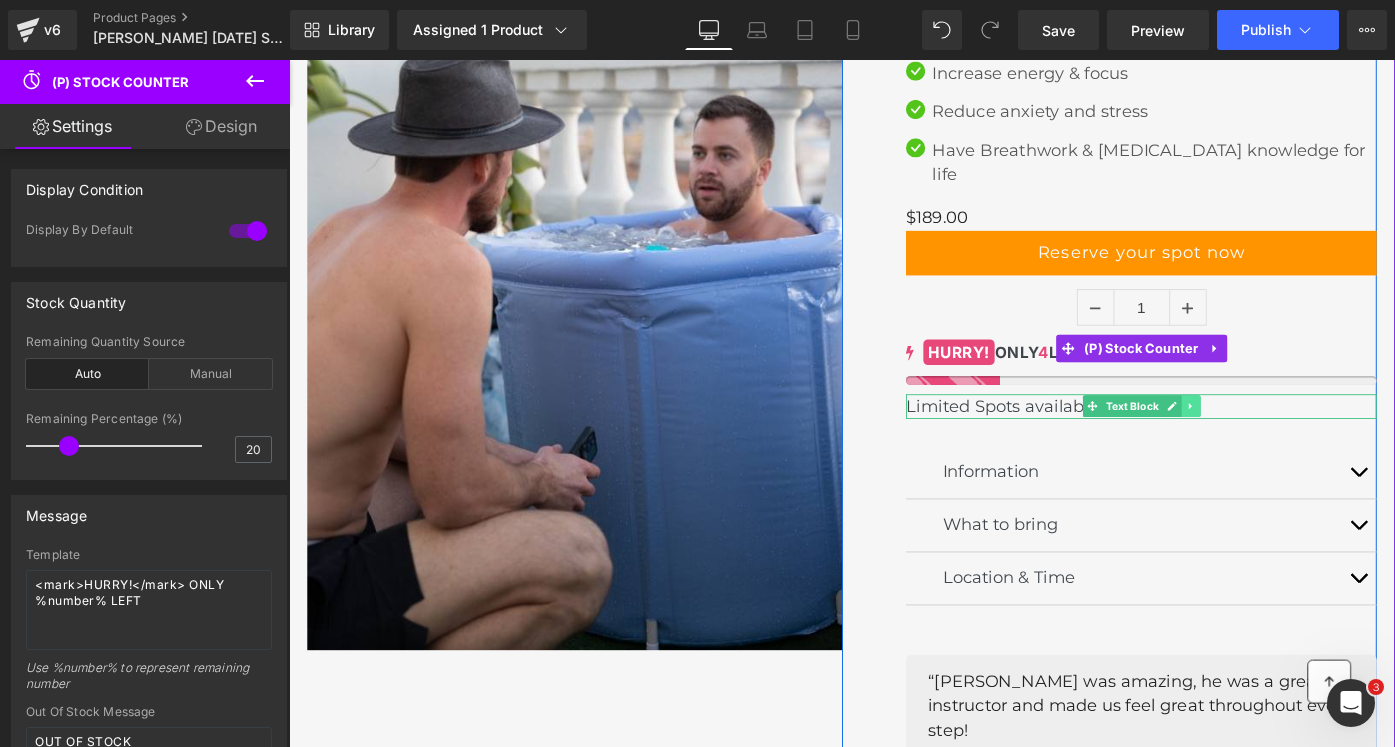 click 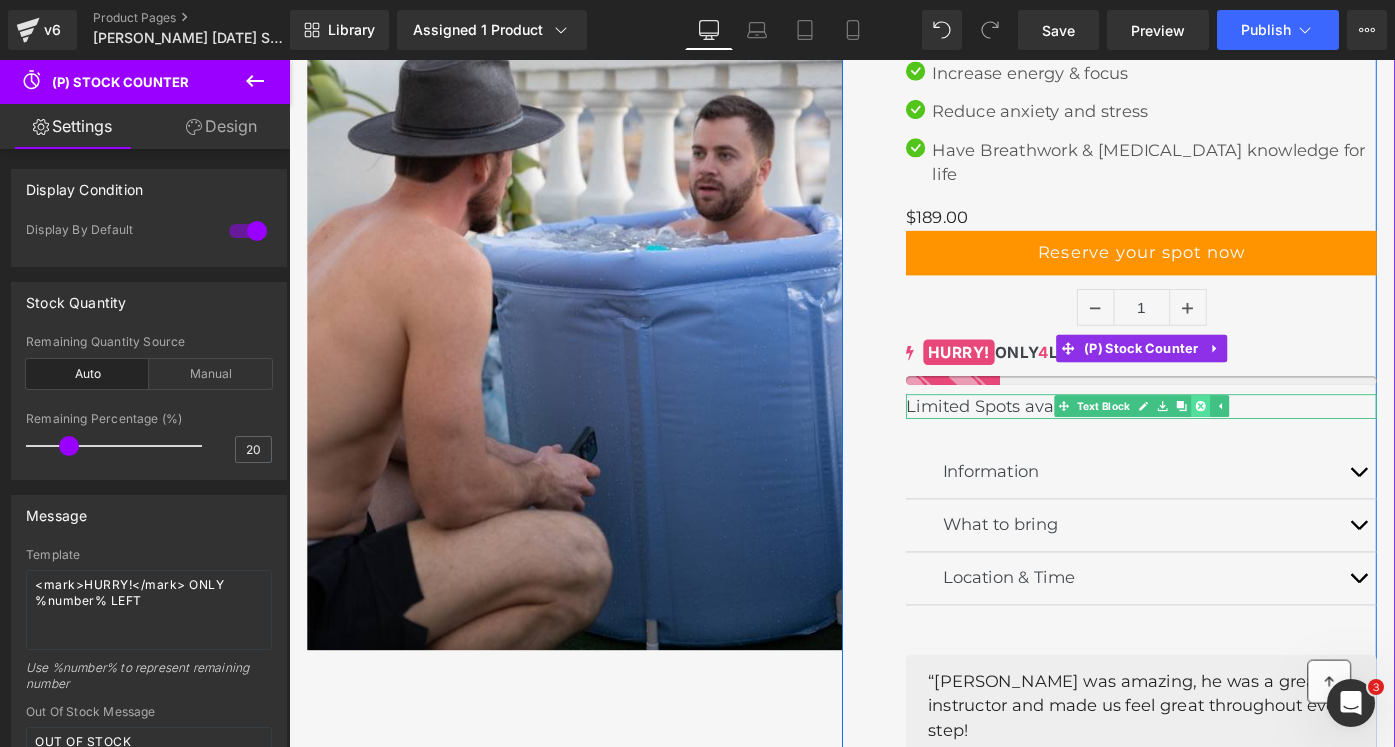 click 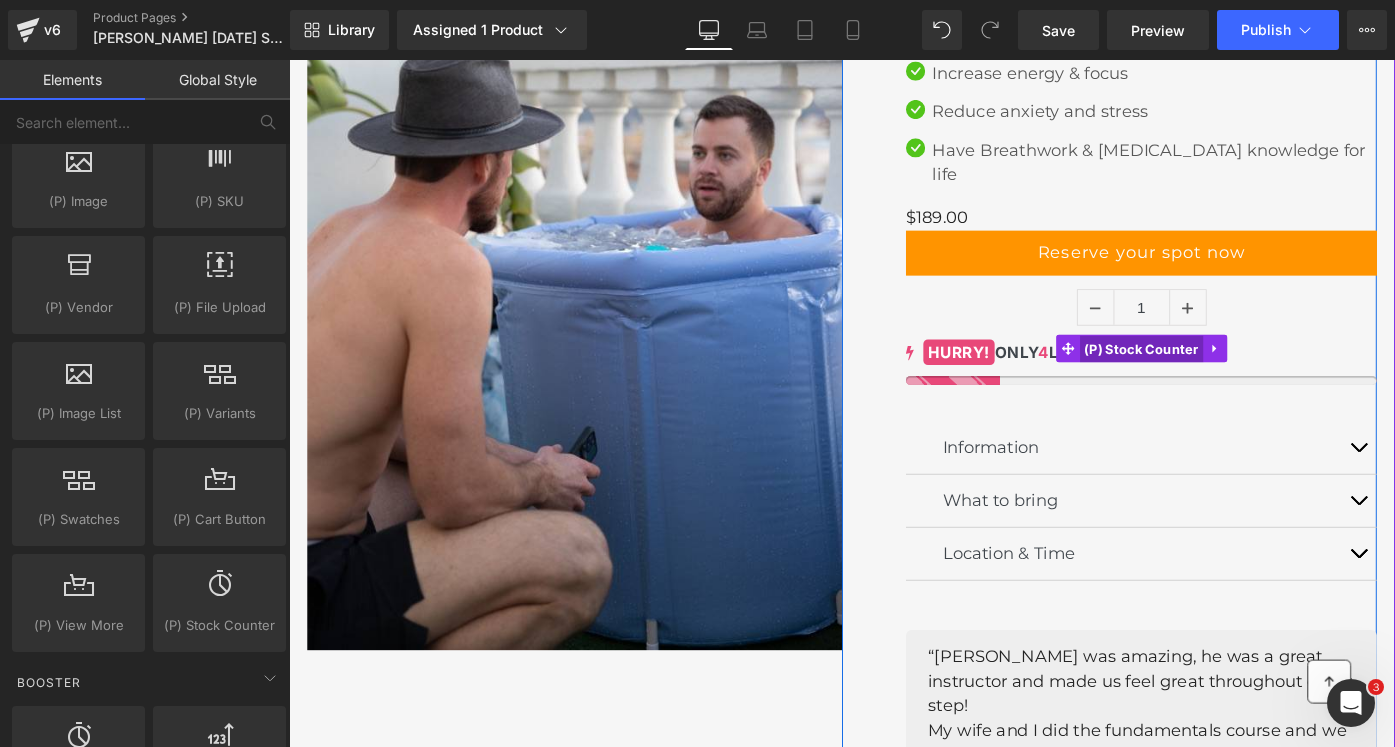 click on "(P) Stock Counter" at bounding box center (1221, 377) 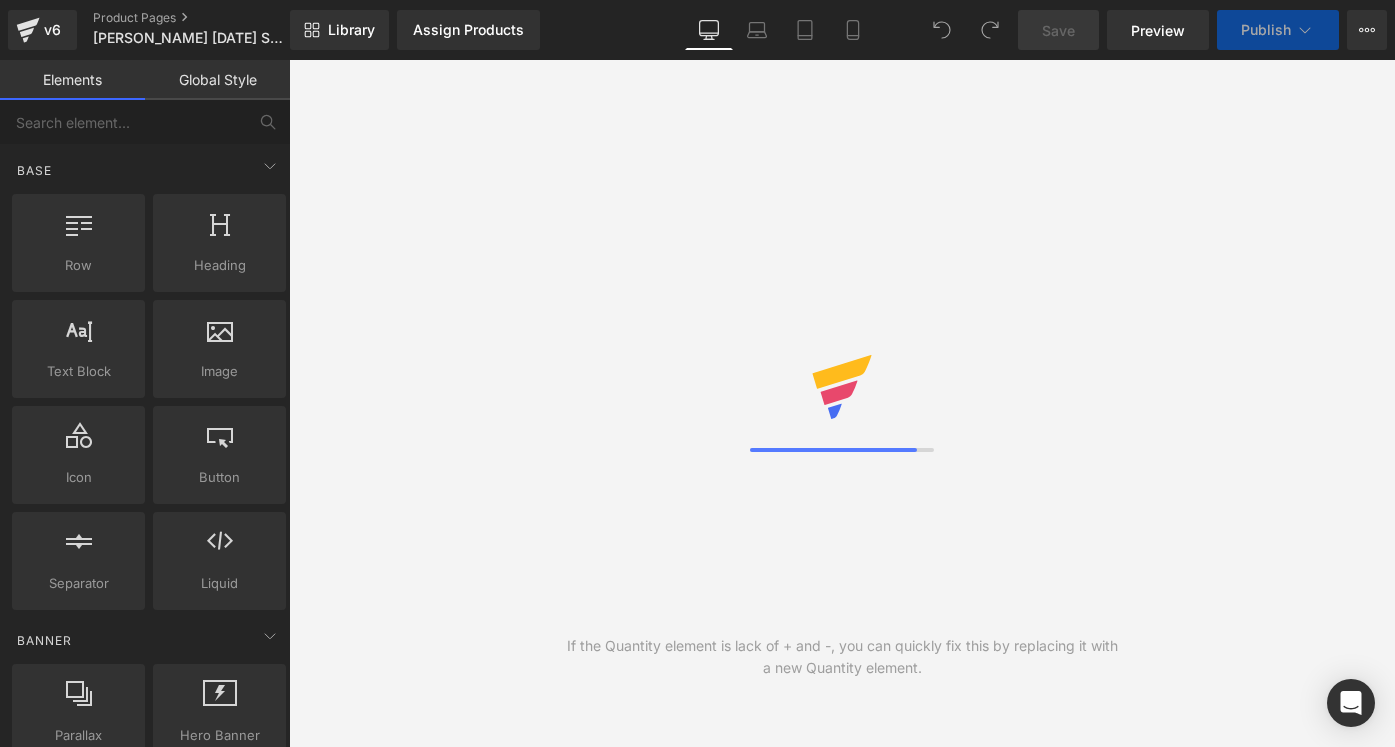 scroll, scrollTop: 0, scrollLeft: 0, axis: both 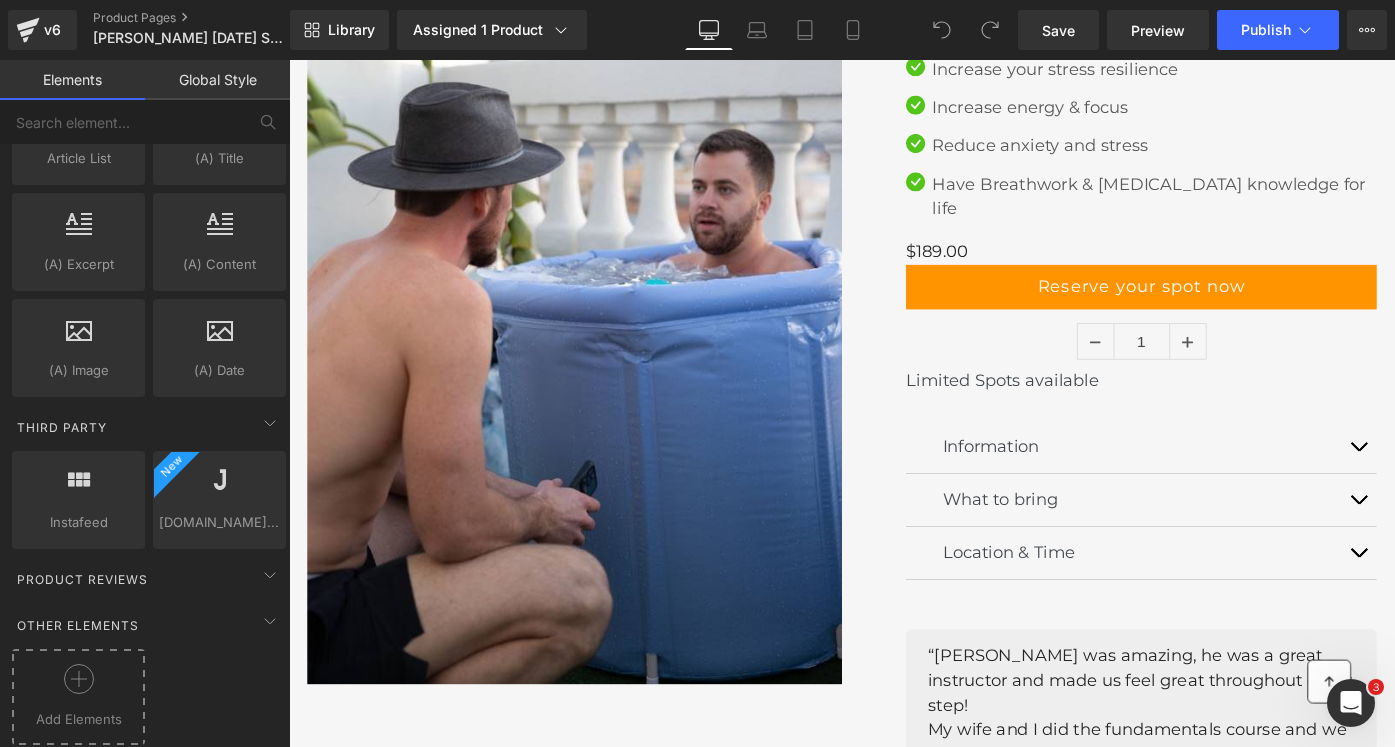 click at bounding box center [78, 686] 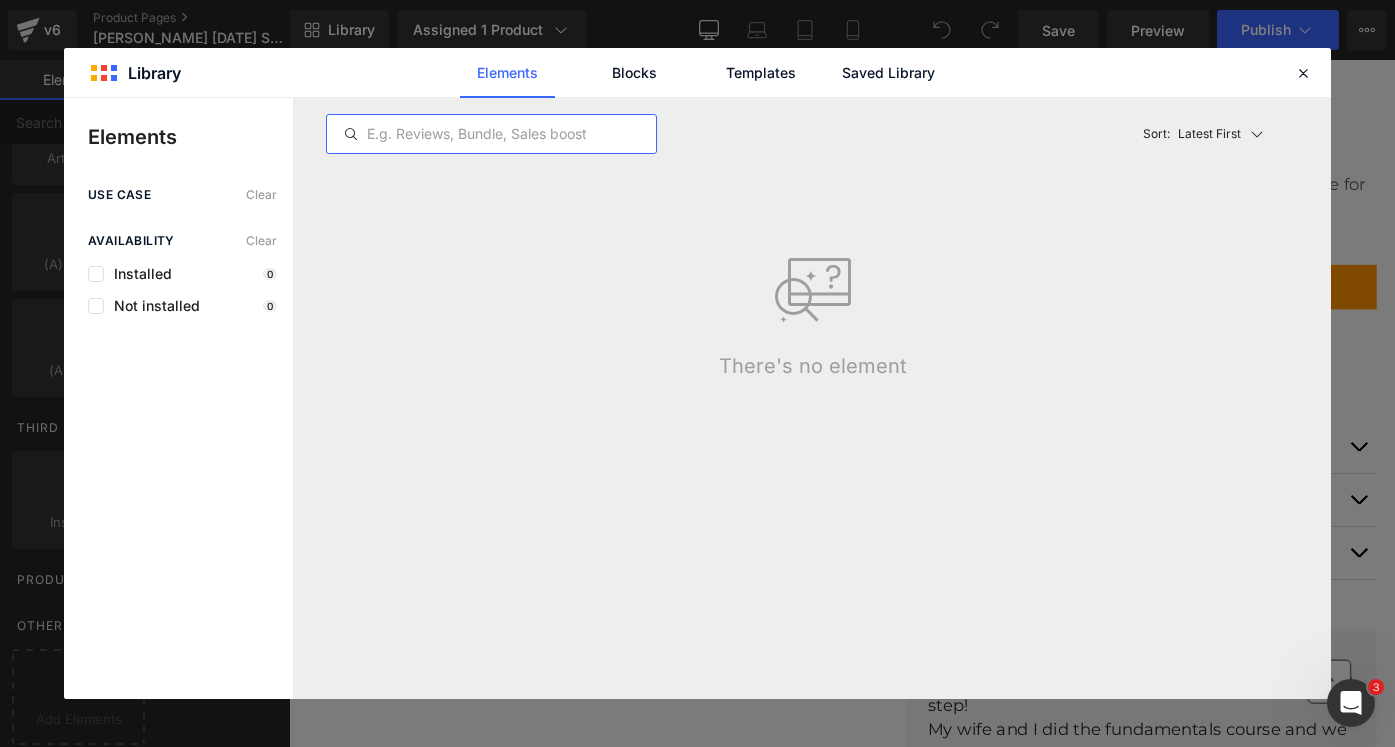 click at bounding box center (491, 134) 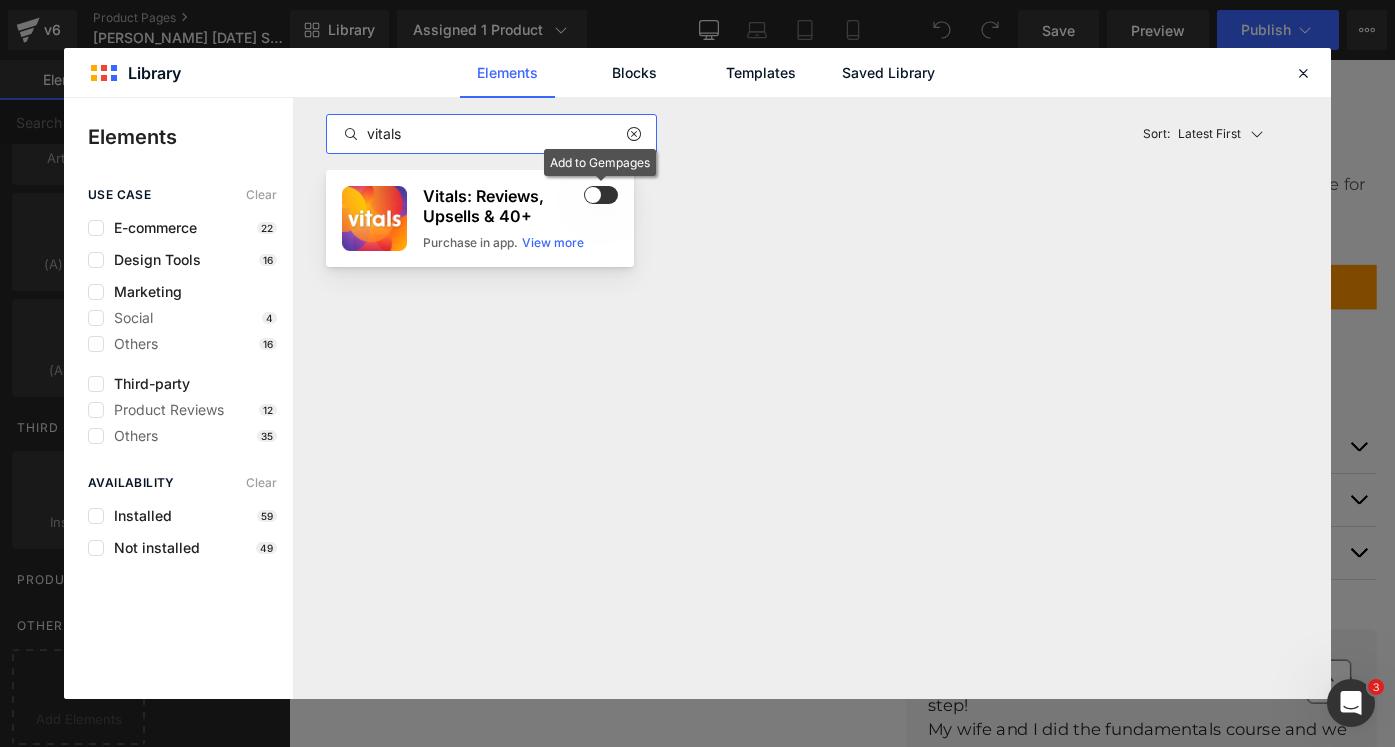 type on "vitals" 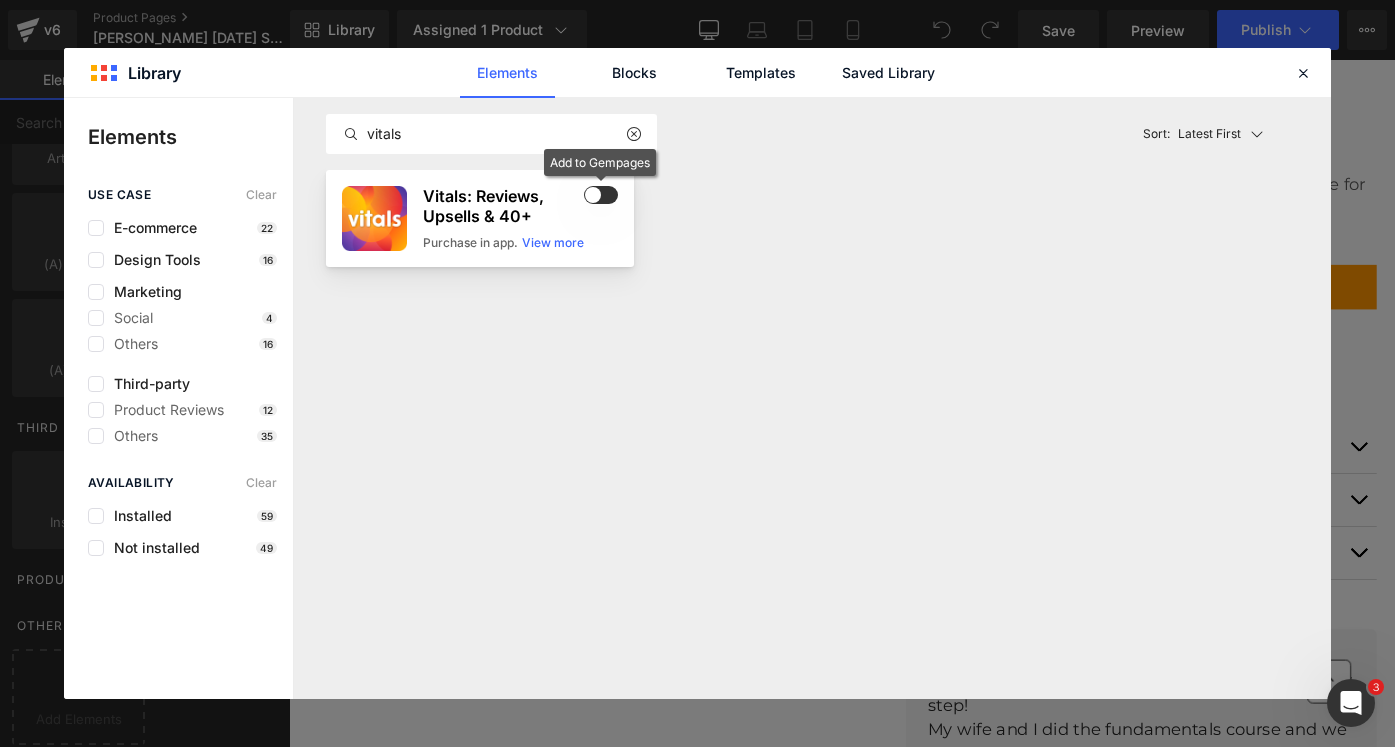 click at bounding box center (601, 195) 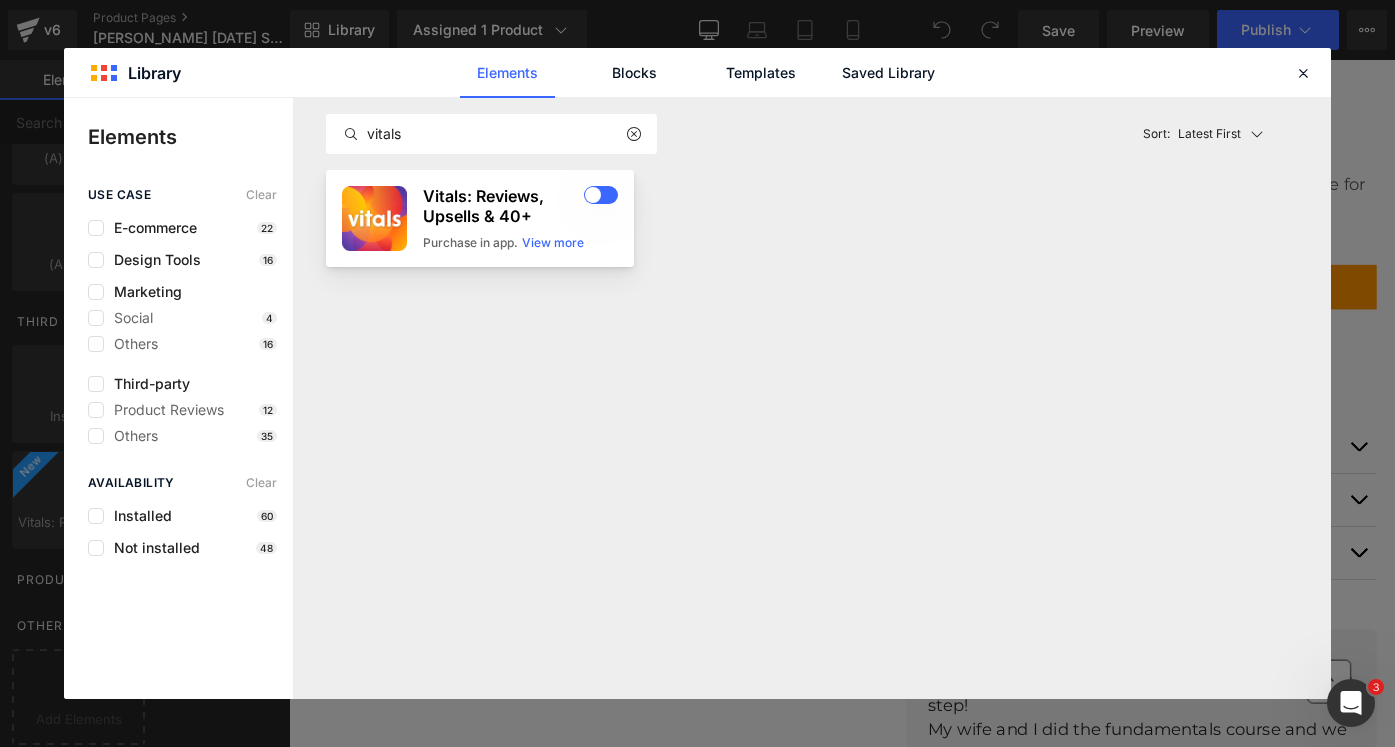 scroll, scrollTop: 4021, scrollLeft: 0, axis: vertical 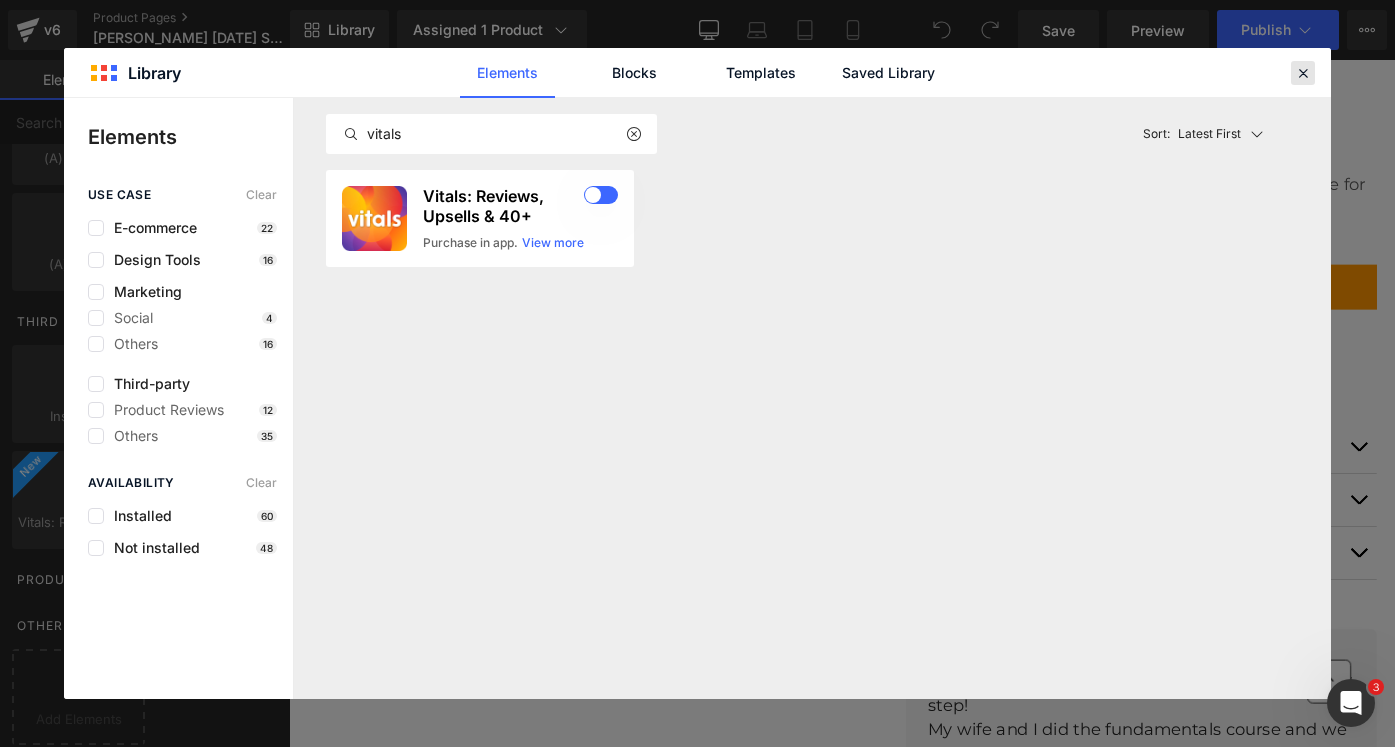 click at bounding box center [1303, 73] 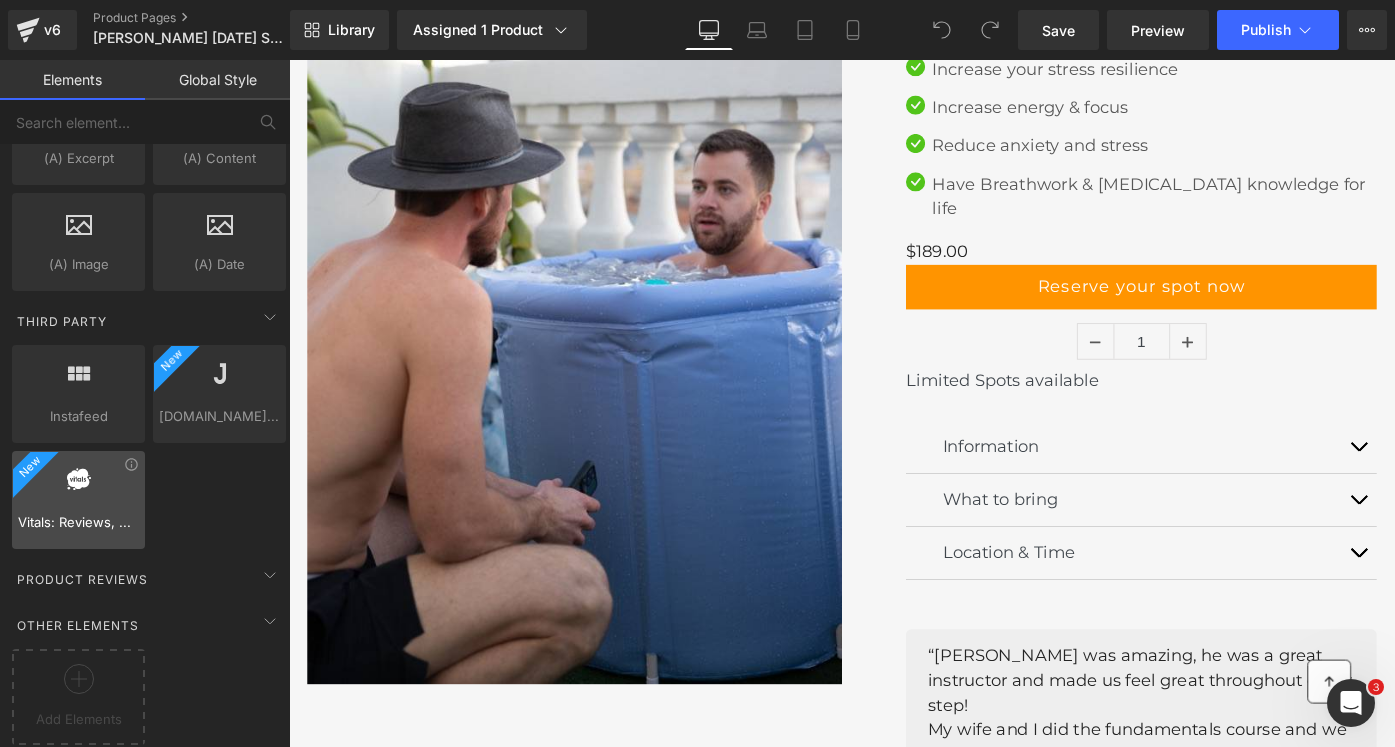 click at bounding box center (79, 480) 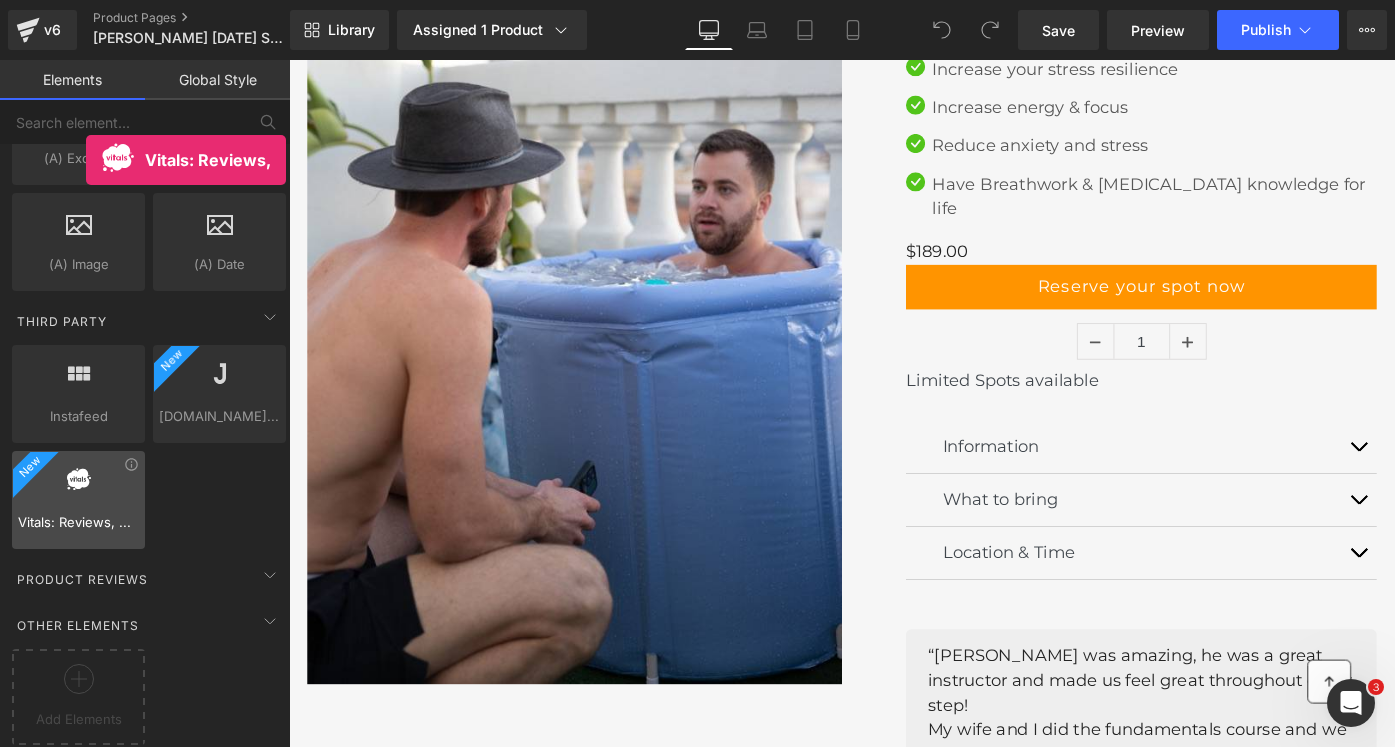 click at bounding box center (78, 489) 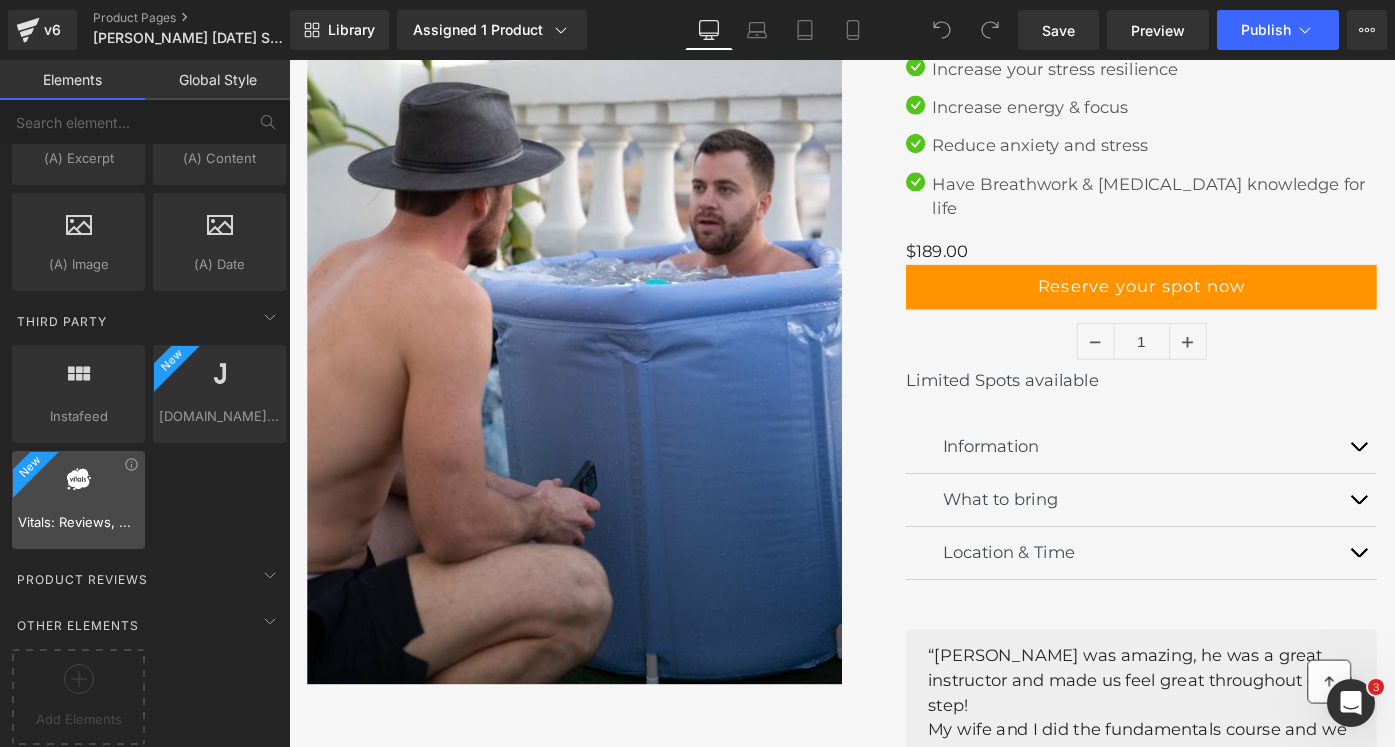click on "Vitals: Reviews, Upsells & 40+" at bounding box center [78, 522] 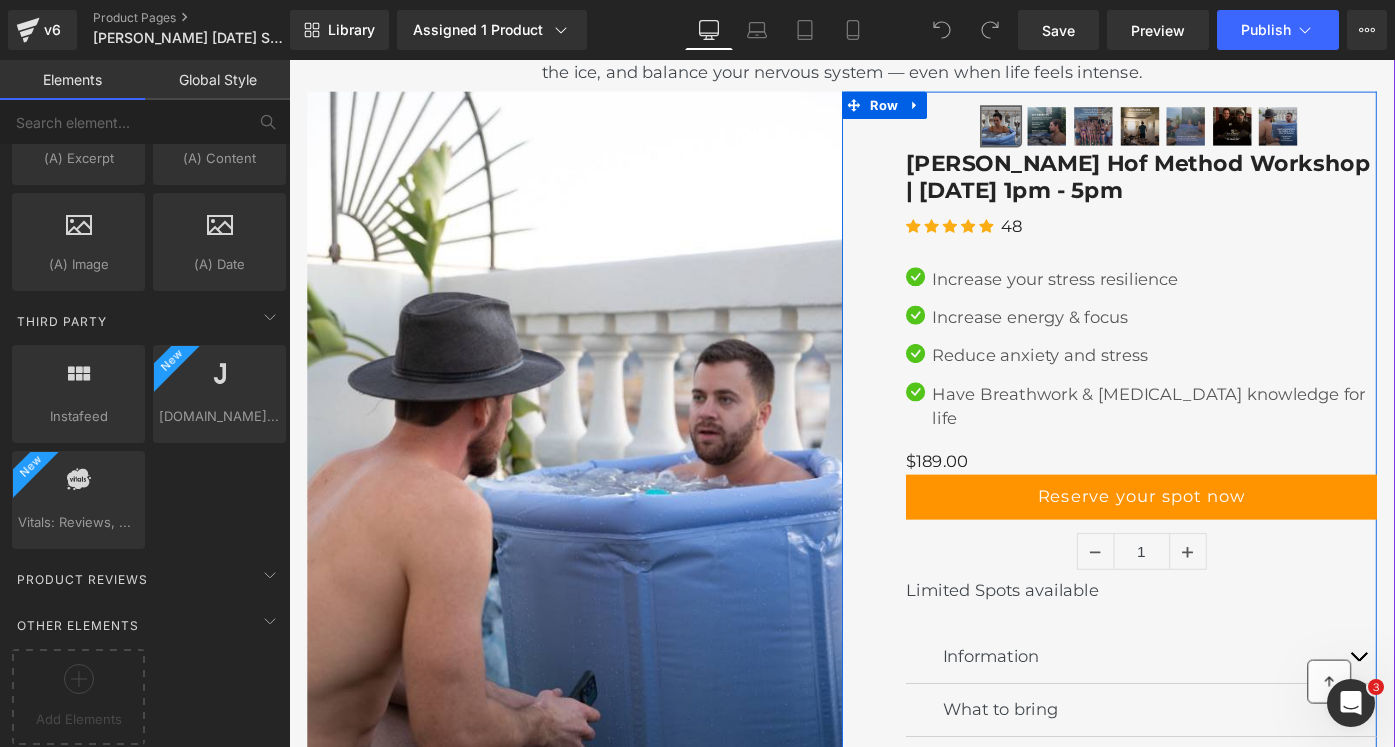 scroll, scrollTop: 61, scrollLeft: 0, axis: vertical 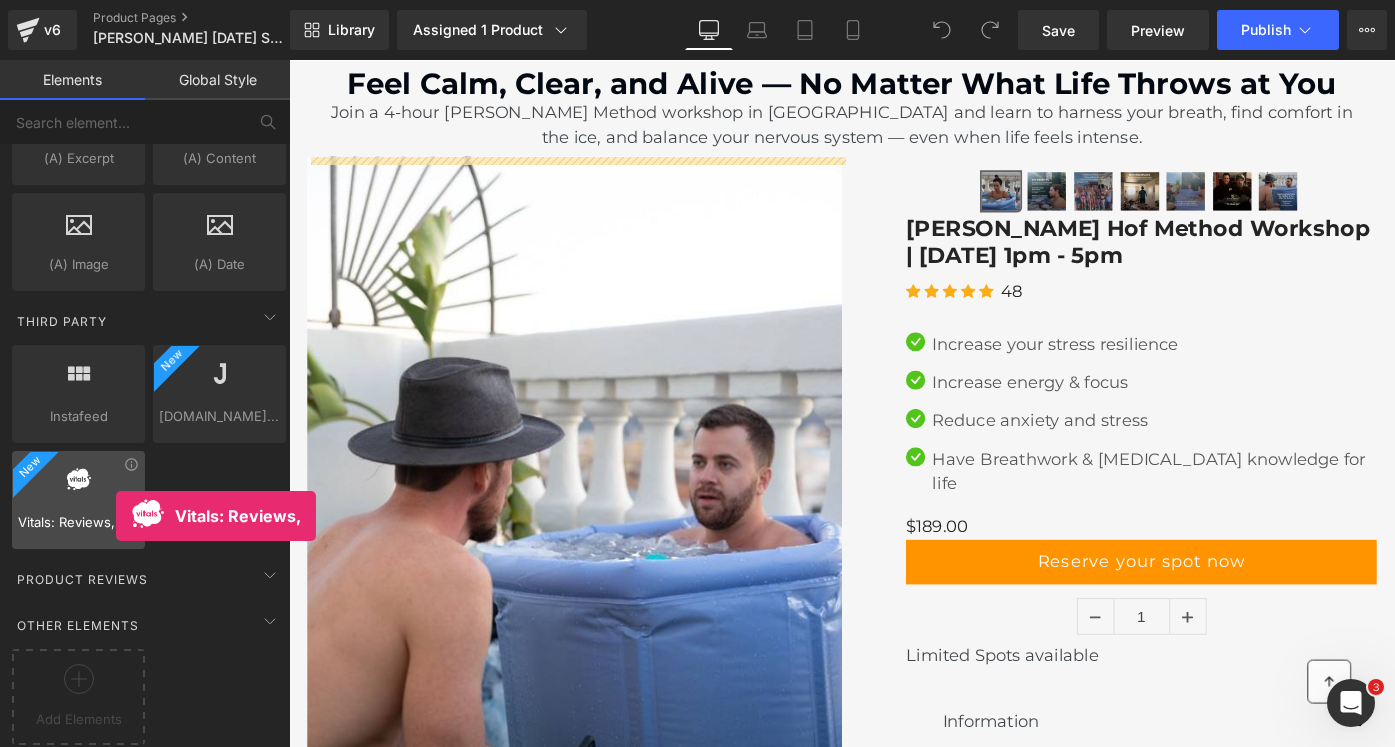 click on "Vitals: Reviews, Upsells & 40+" at bounding box center (78, 522) 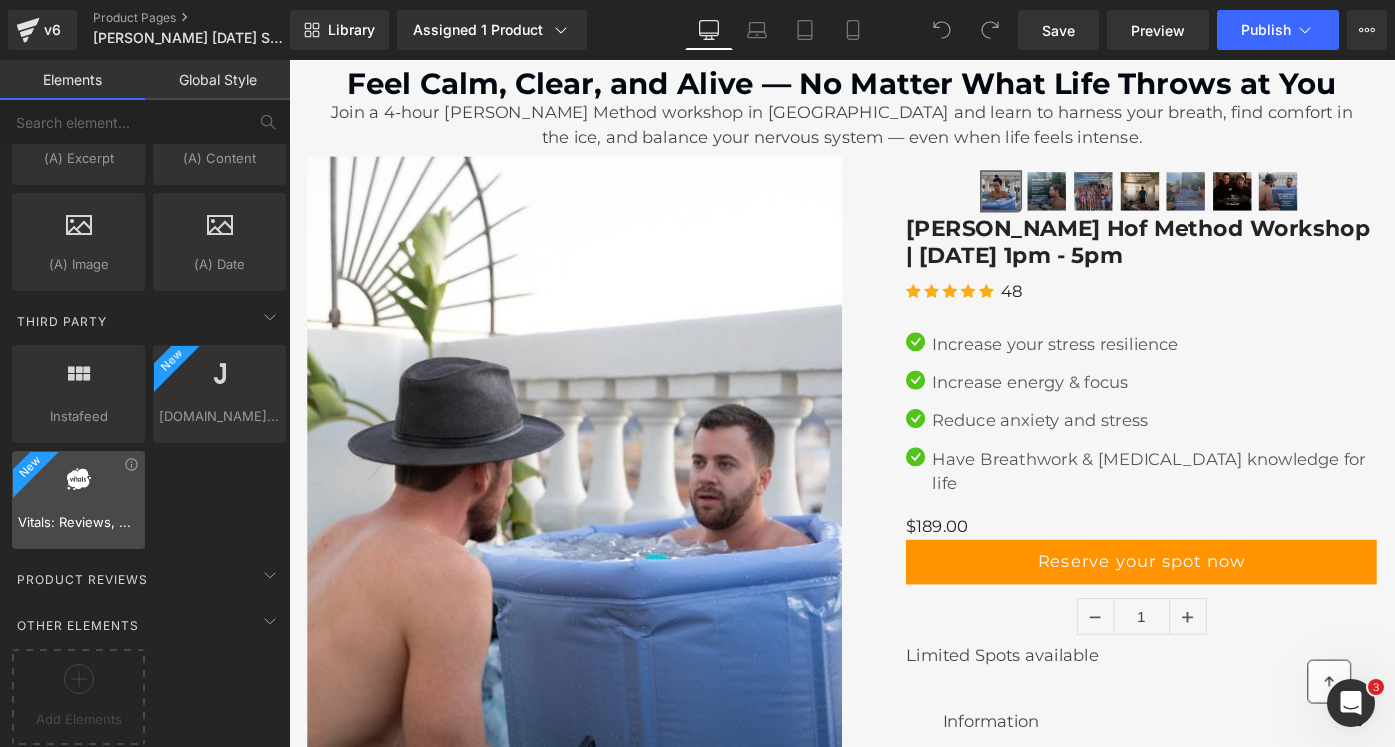 click on "Vitals: Reviews, Upsells & 40+" at bounding box center [78, 522] 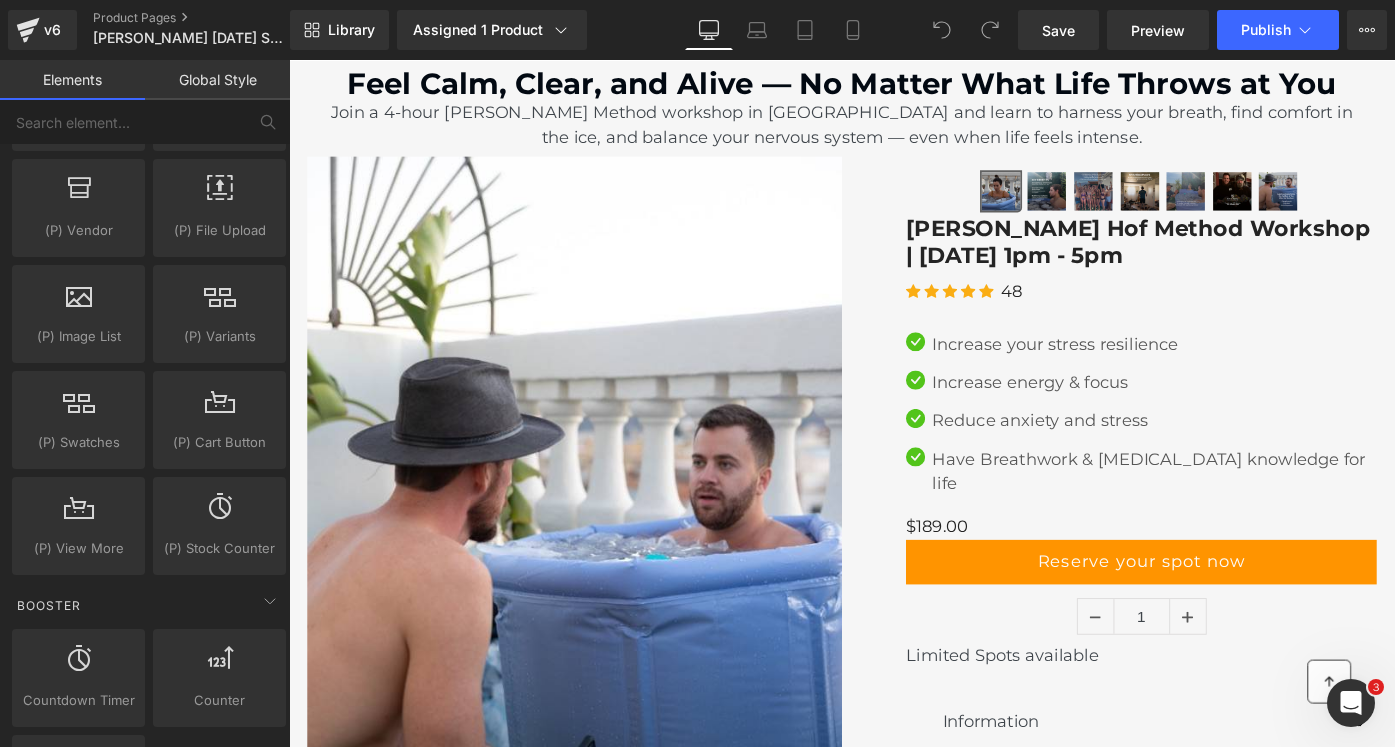 scroll, scrollTop: 2282, scrollLeft: 0, axis: vertical 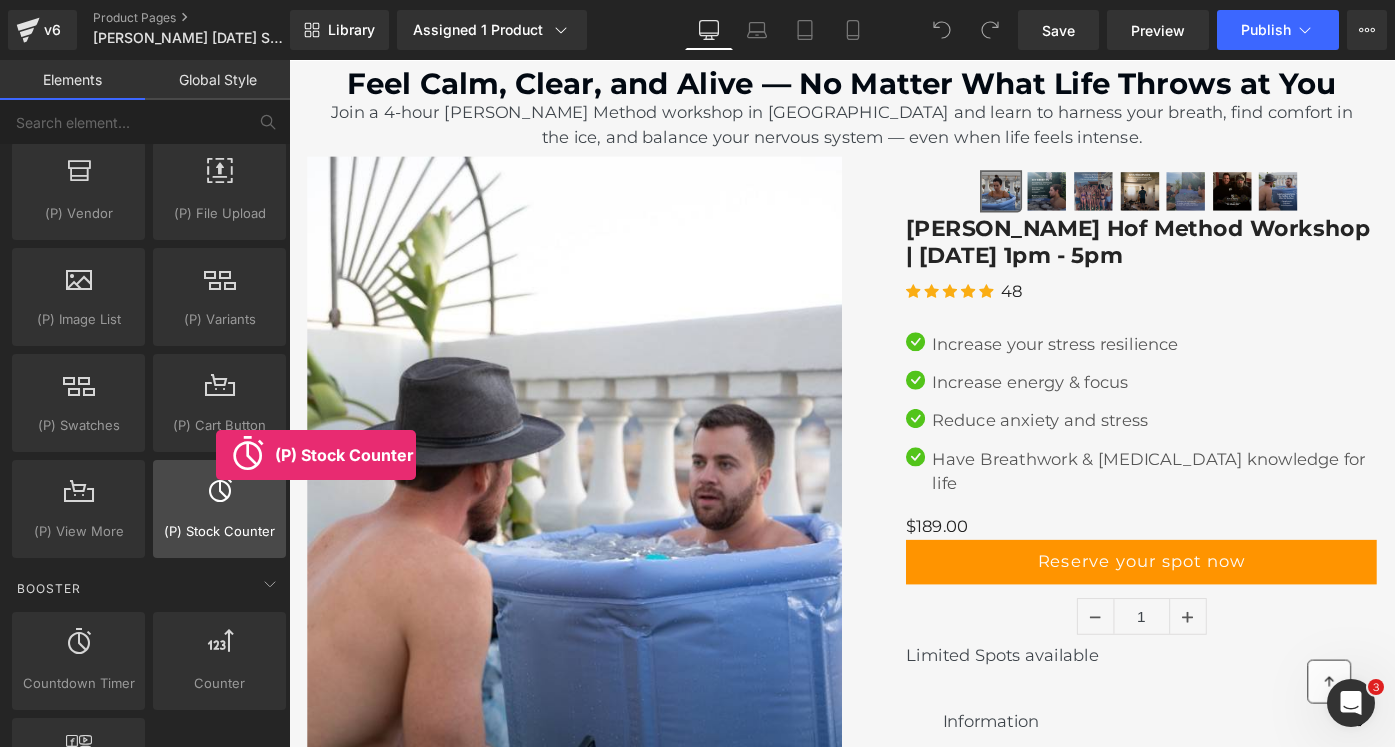 click at bounding box center [219, 498] 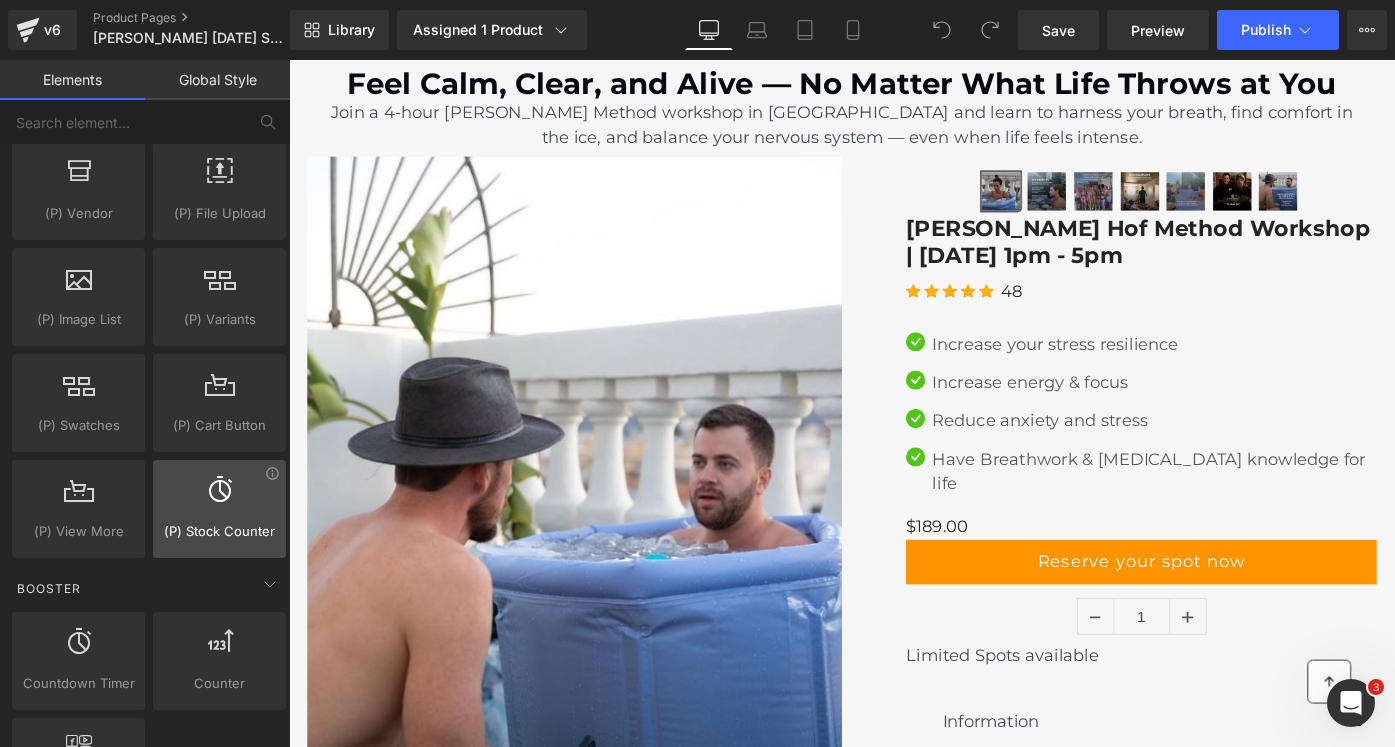 click at bounding box center (219, 498) 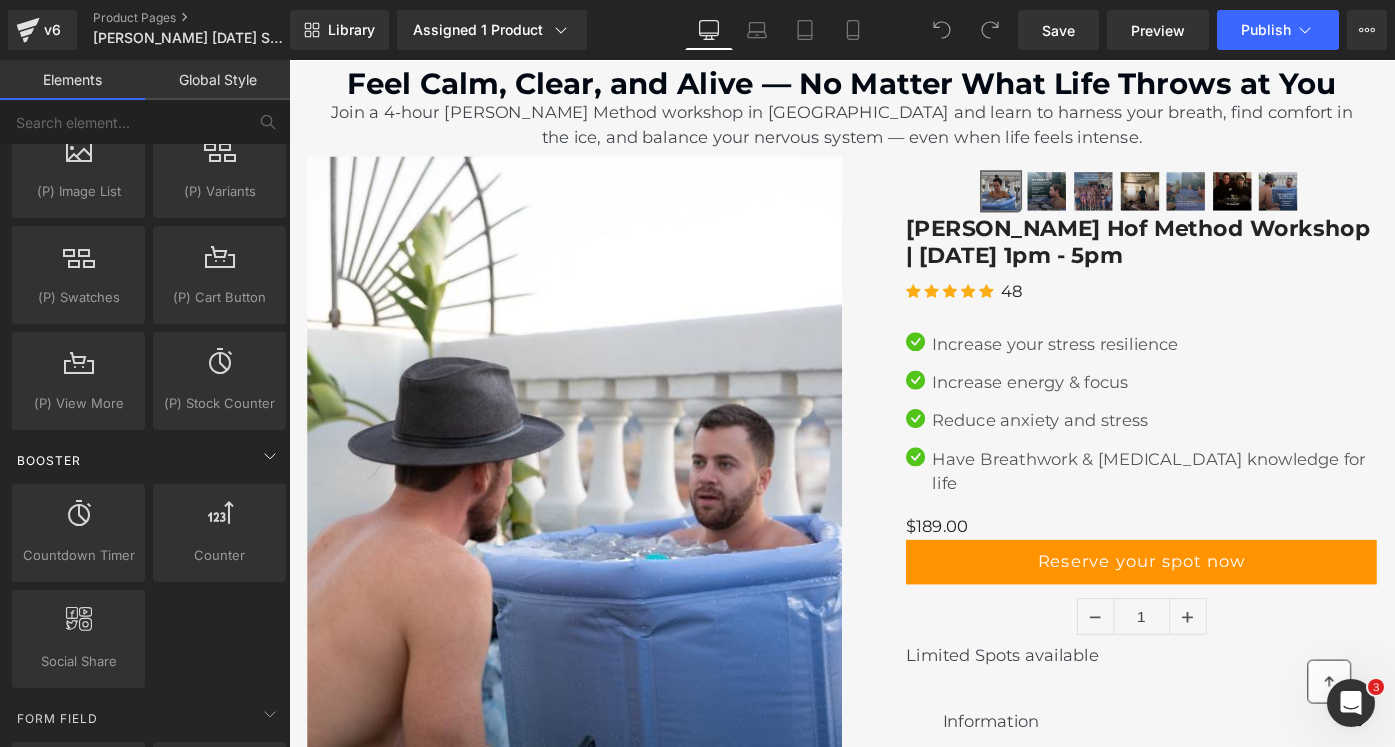 scroll, scrollTop: 2488, scrollLeft: 0, axis: vertical 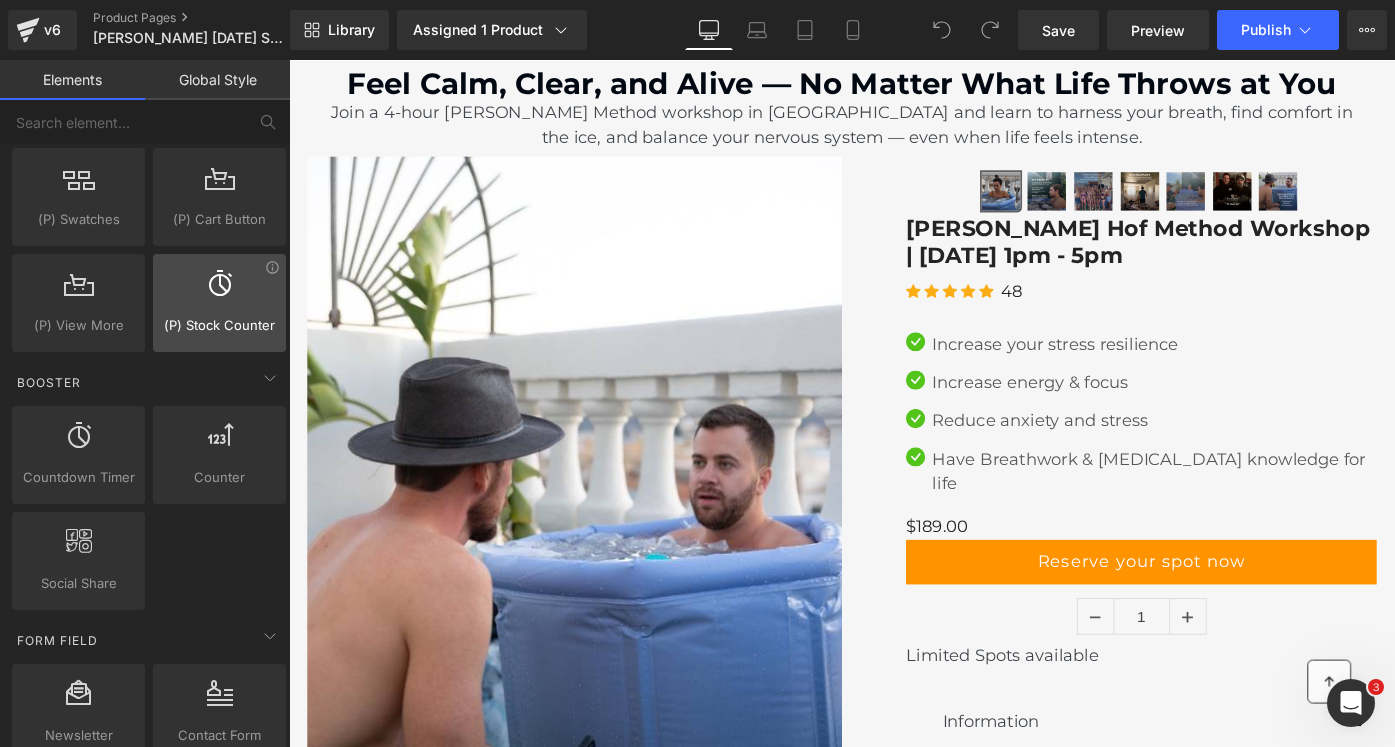 click at bounding box center (220, 283) 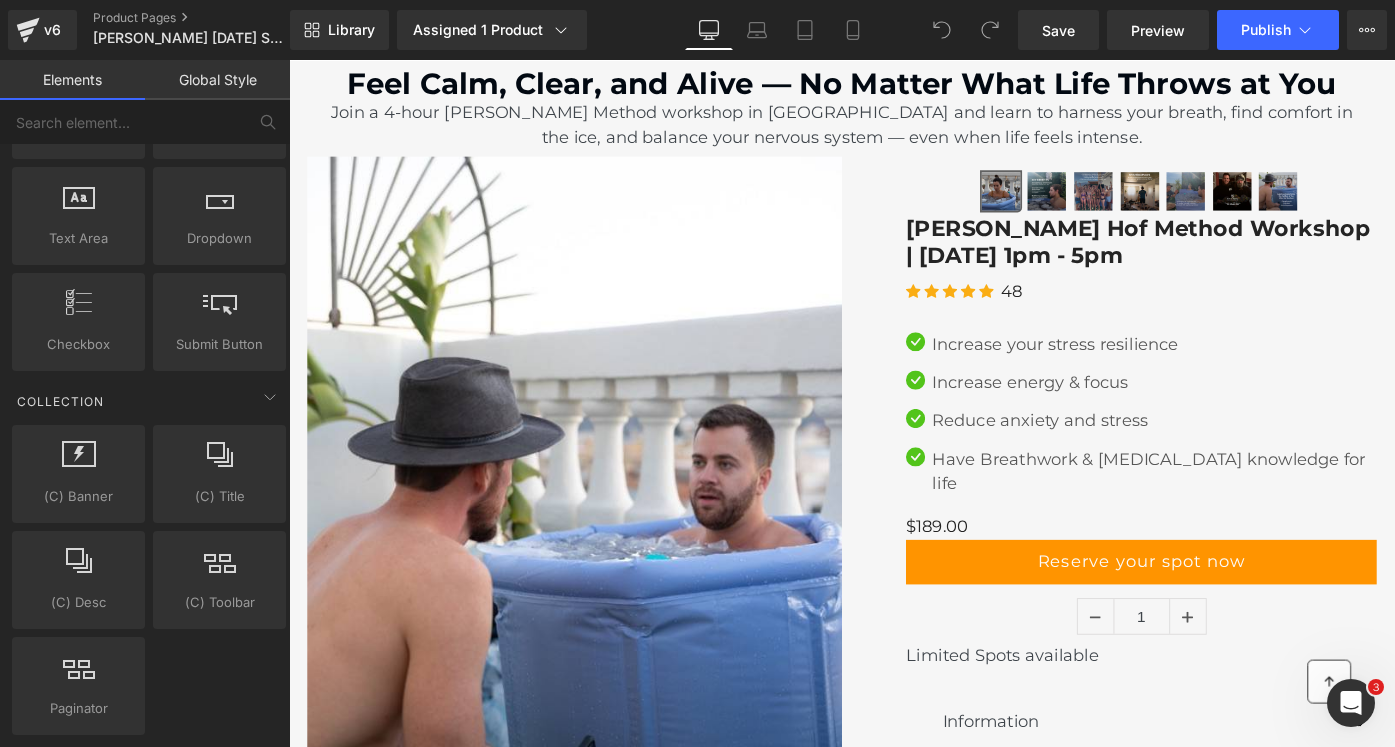 scroll, scrollTop: 4021, scrollLeft: 0, axis: vertical 